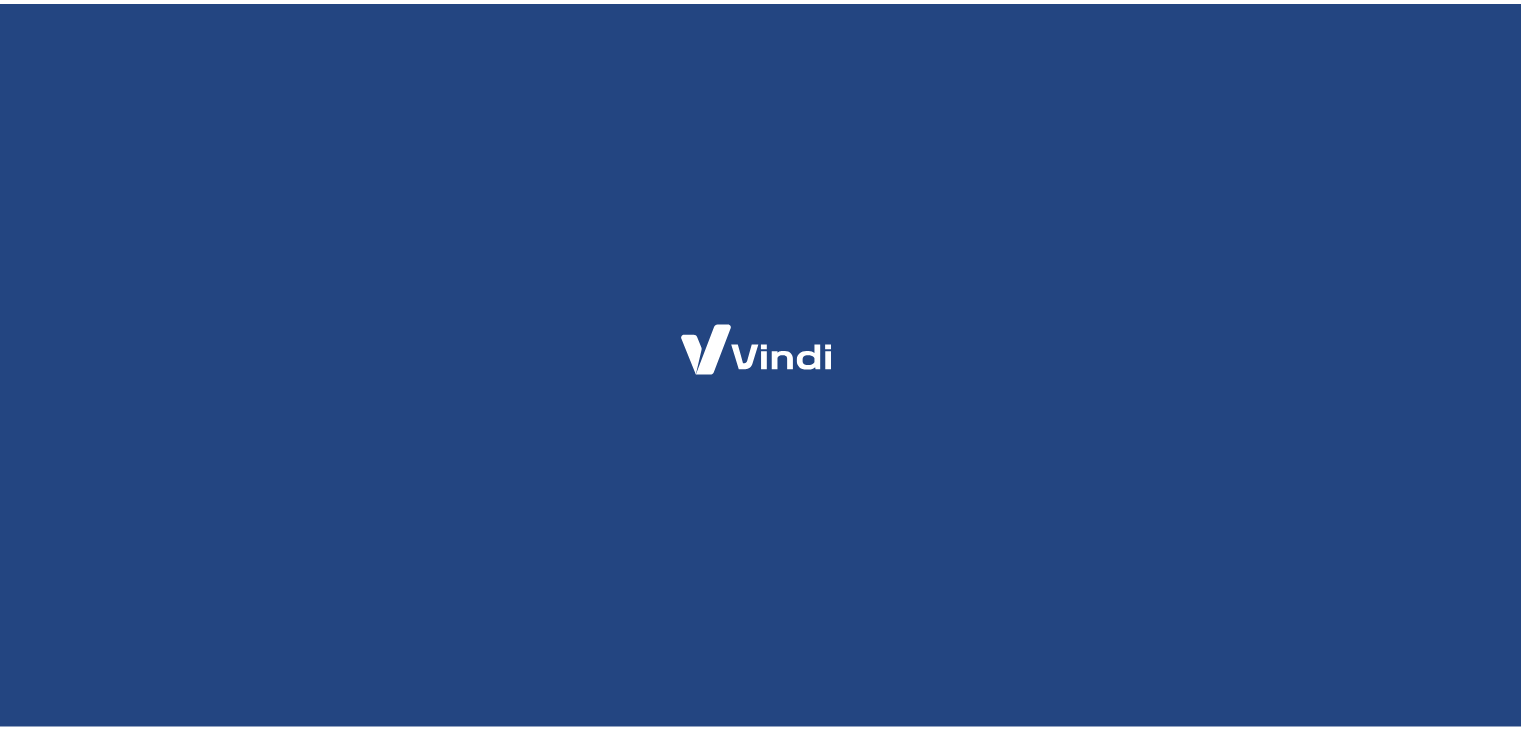 scroll, scrollTop: 0, scrollLeft: 0, axis: both 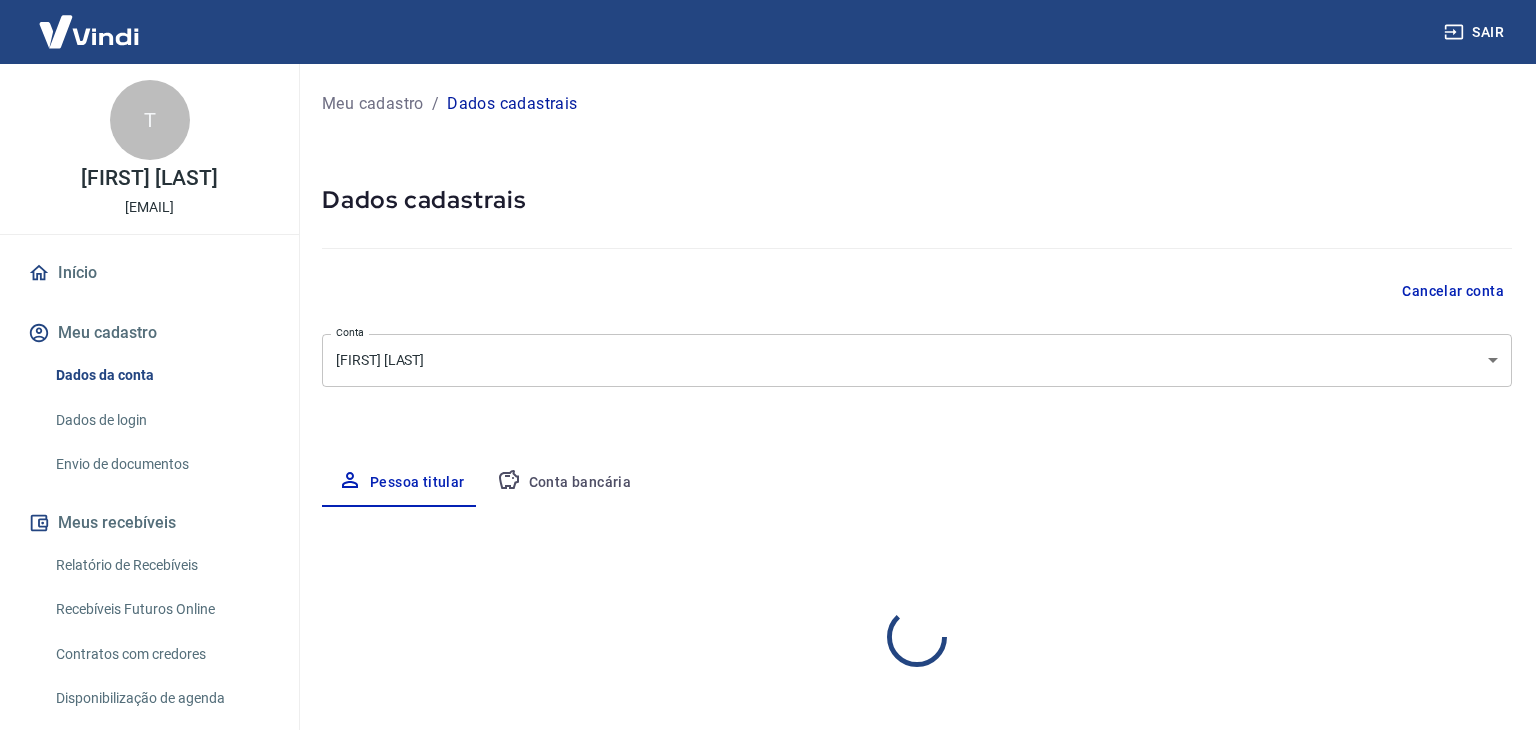 select on "SP" 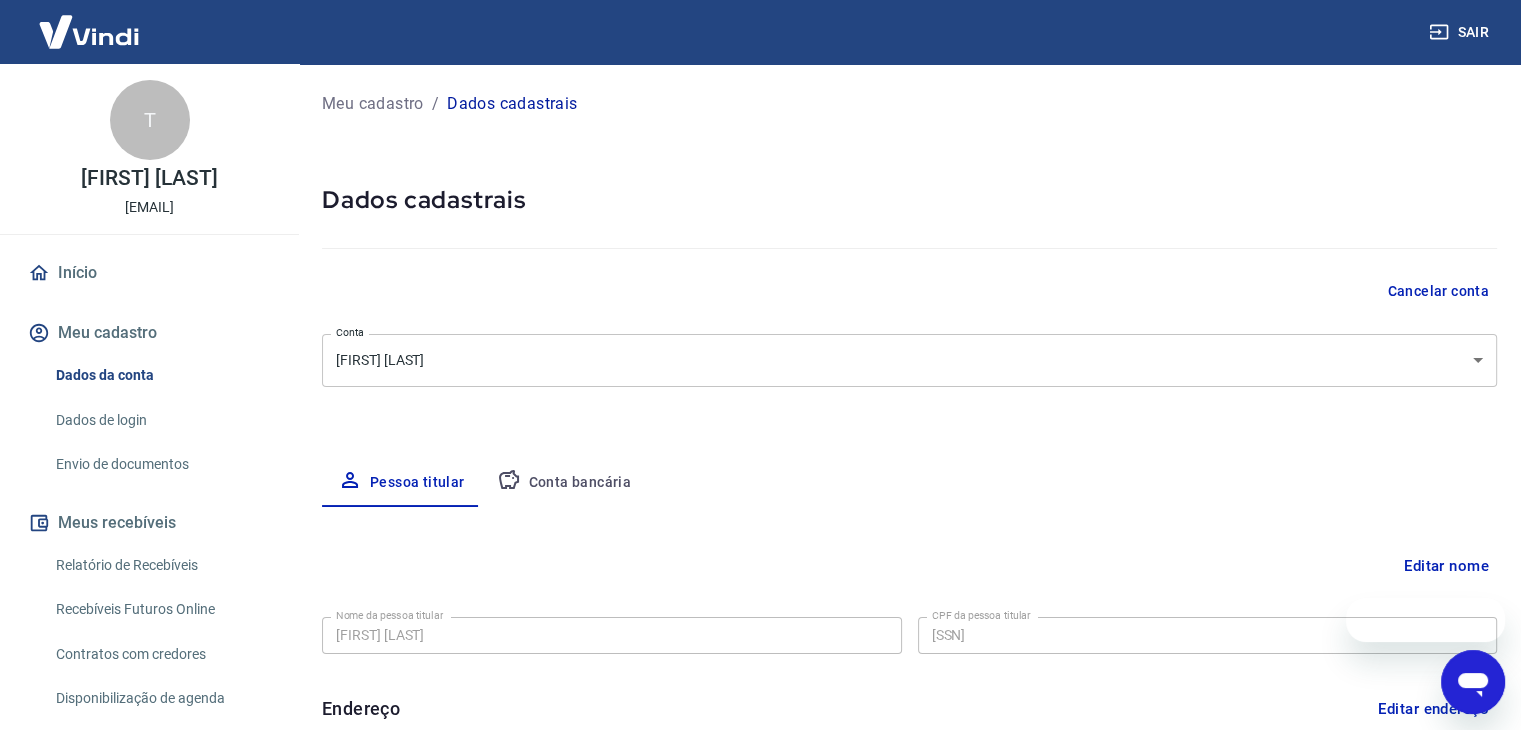 scroll, scrollTop: 0, scrollLeft: 0, axis: both 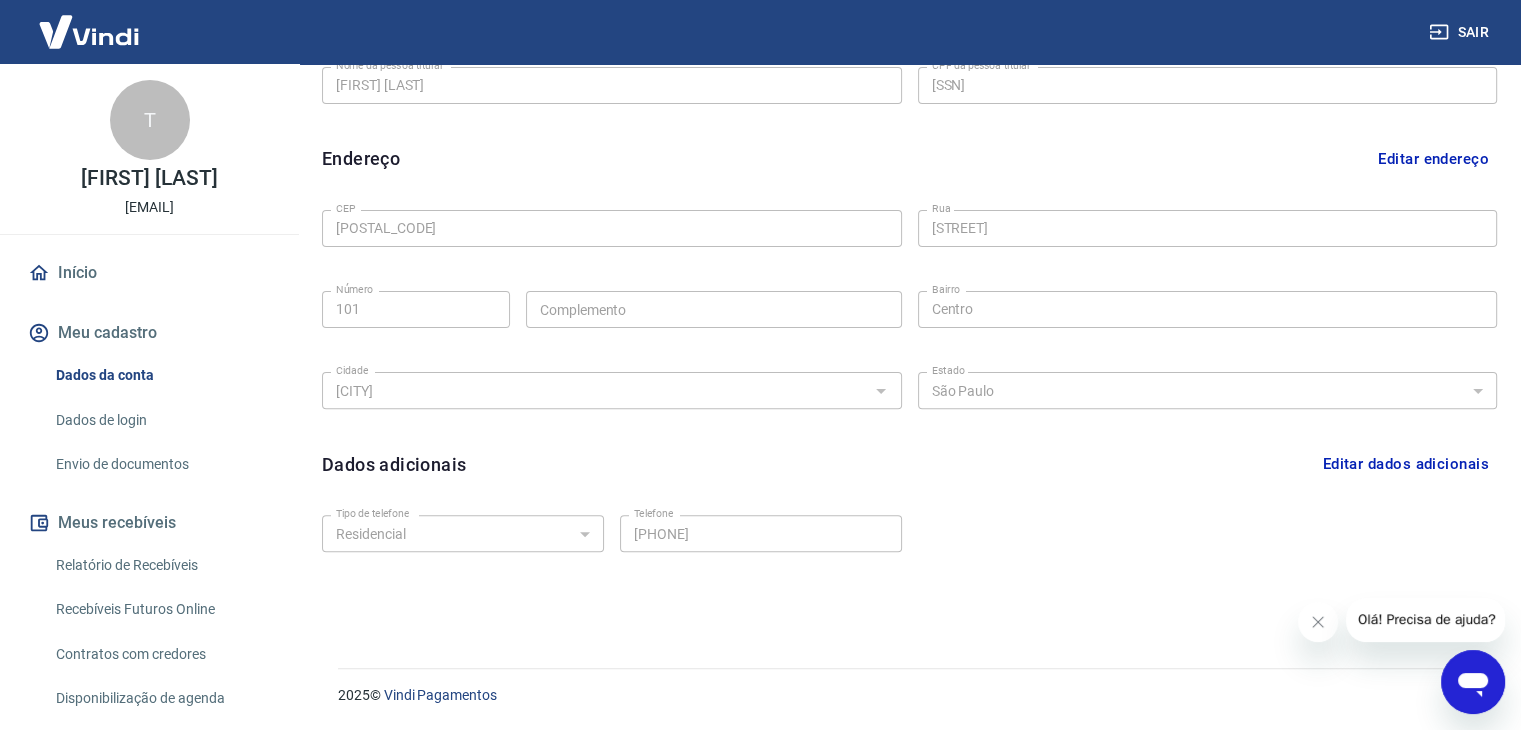 click on "Dados de login" at bounding box center [161, 420] 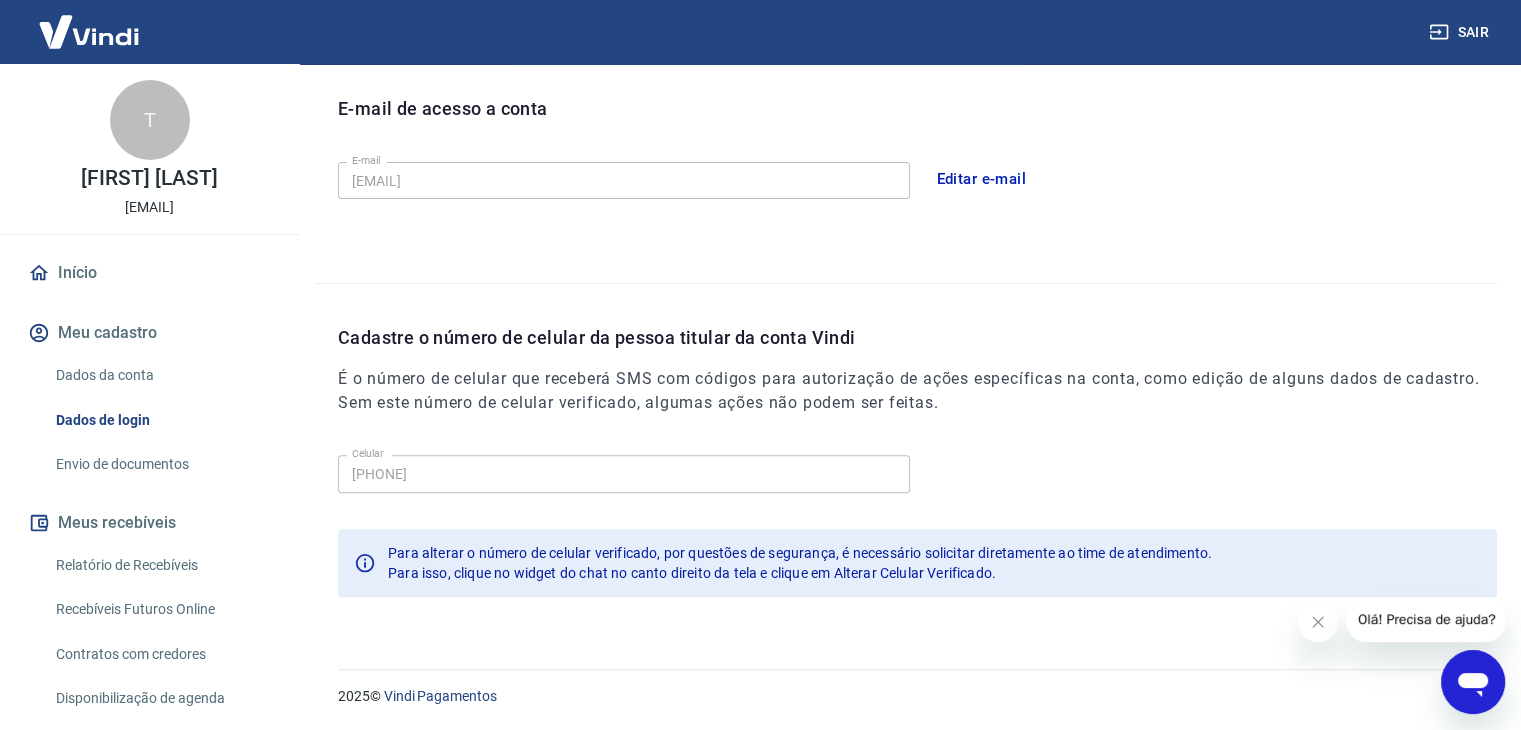 scroll, scrollTop: 549, scrollLeft: 0, axis: vertical 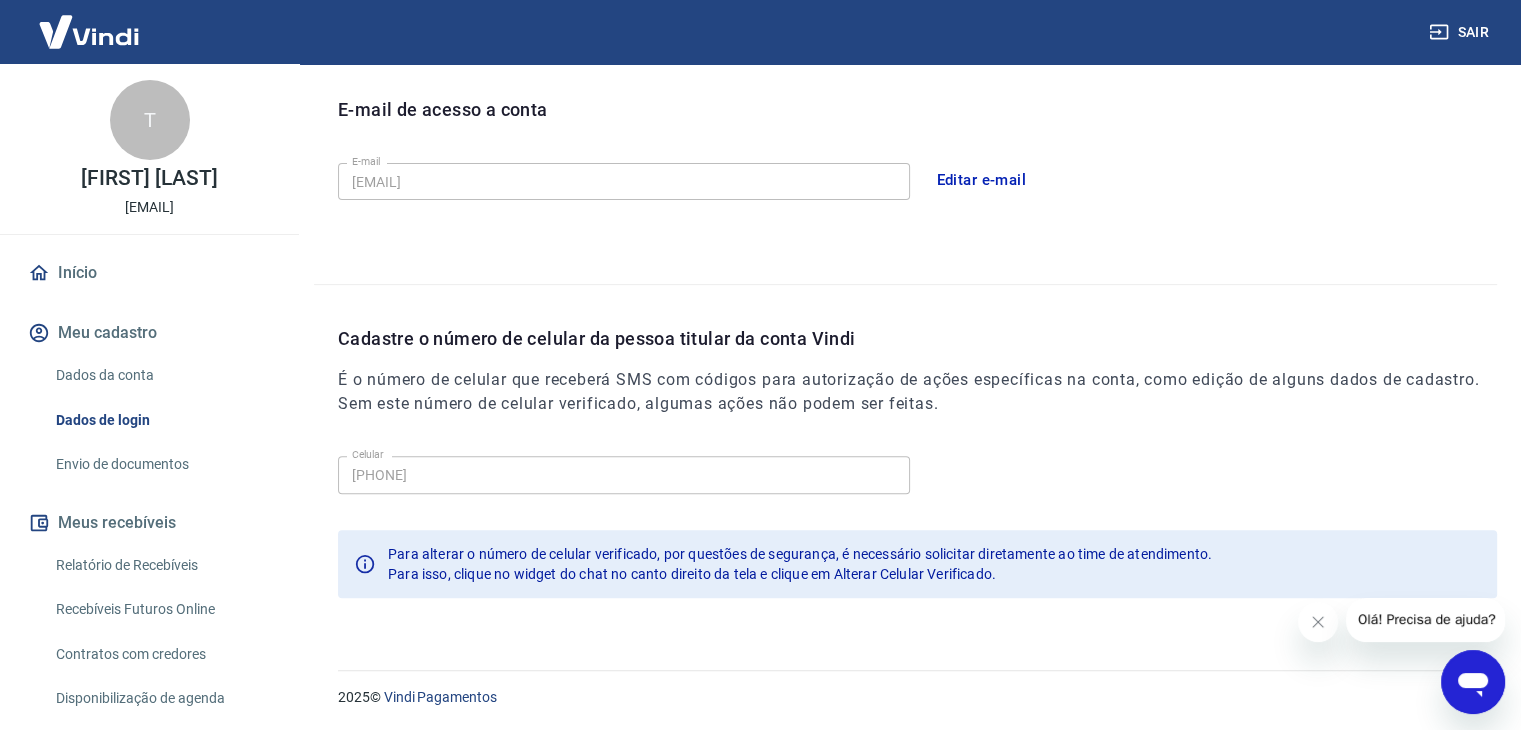 click on "Editar e-mail" at bounding box center (982, 180) 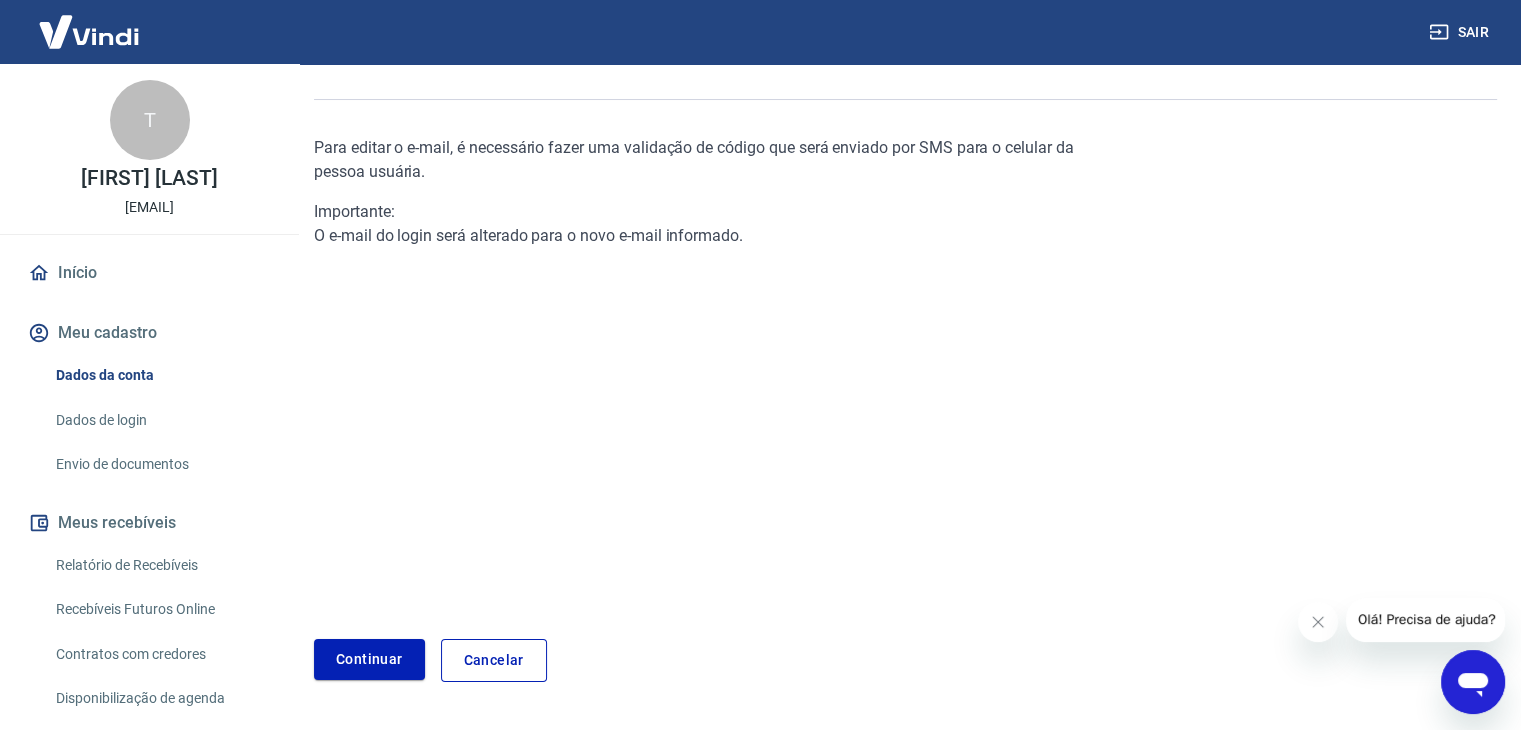 scroll, scrollTop: 200, scrollLeft: 0, axis: vertical 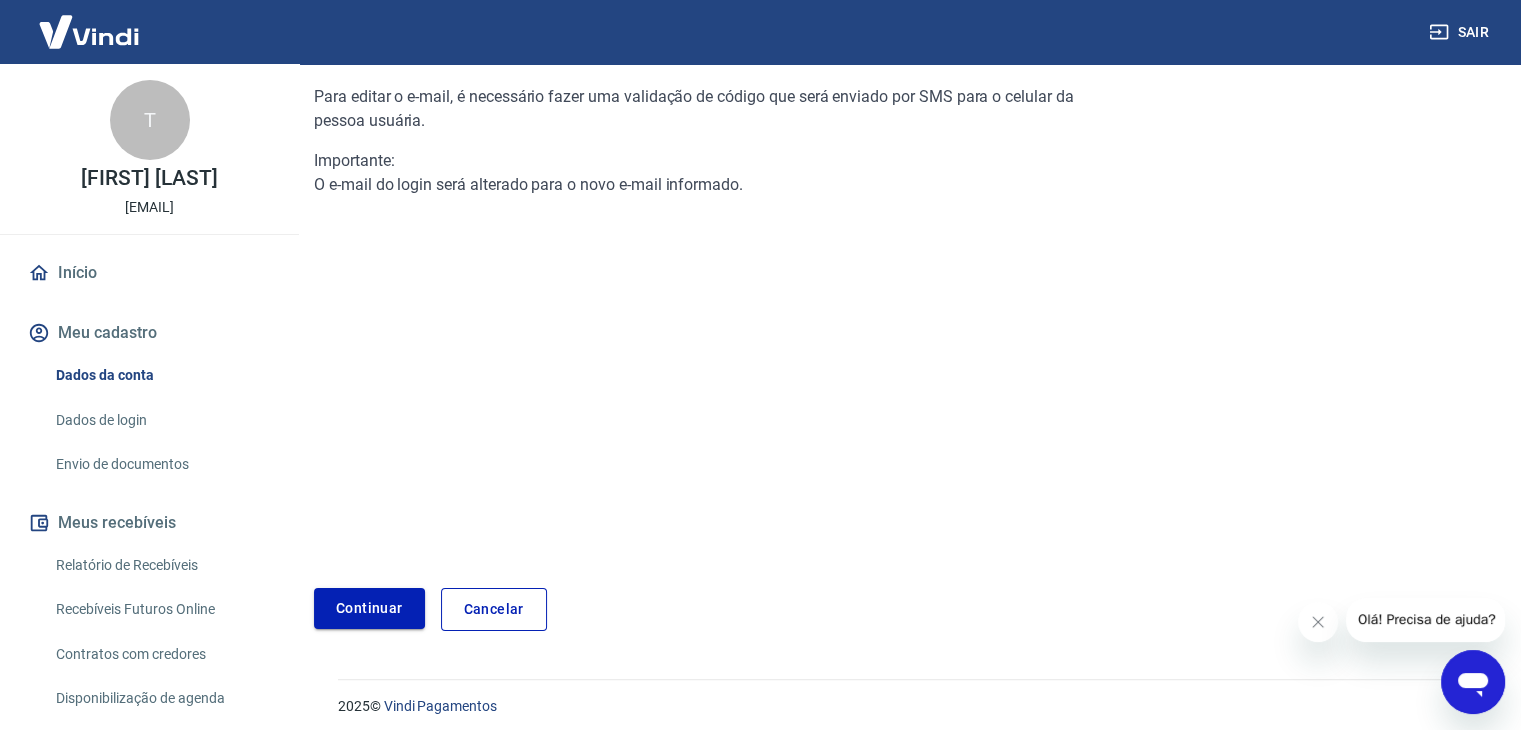 click on "Continuar" at bounding box center (369, 608) 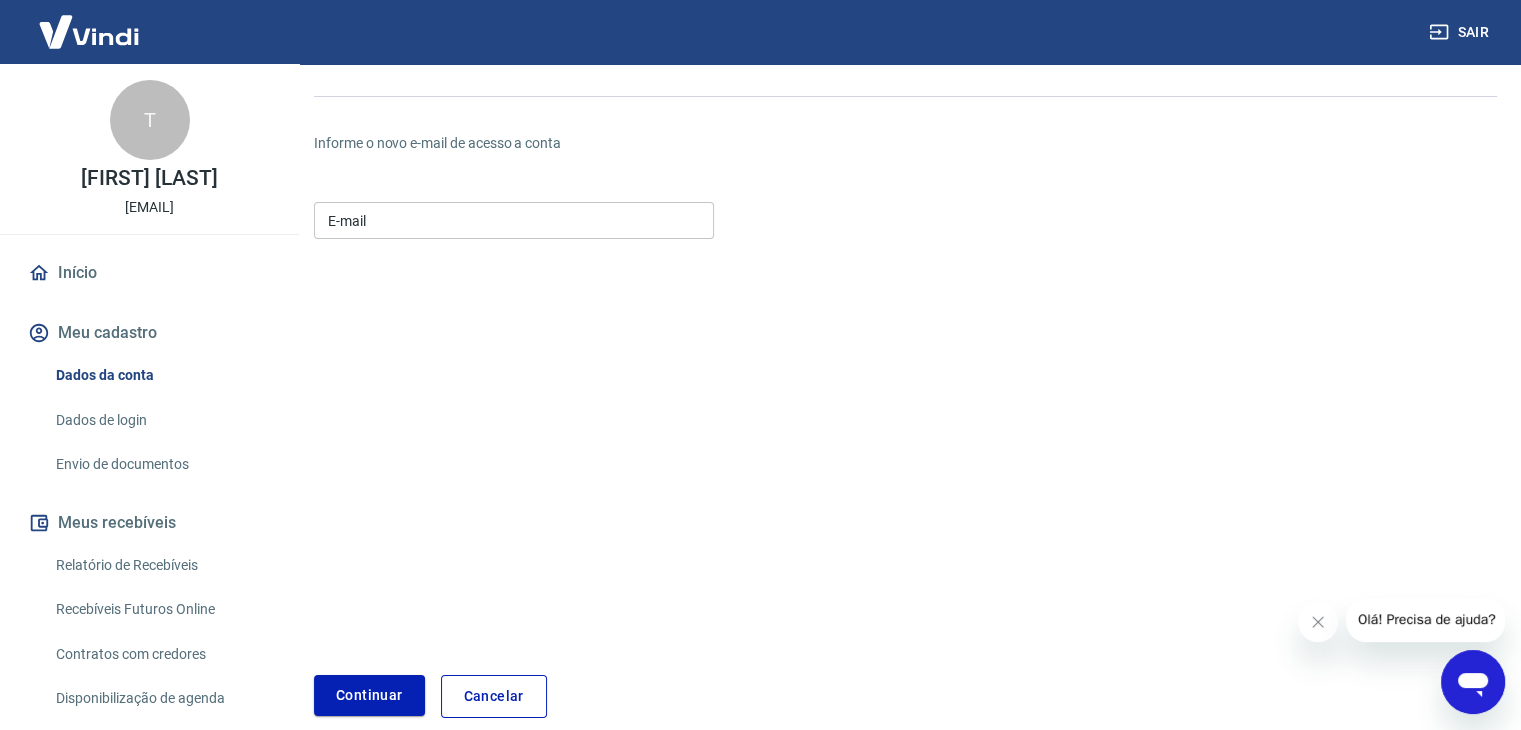 scroll, scrollTop: 39, scrollLeft: 0, axis: vertical 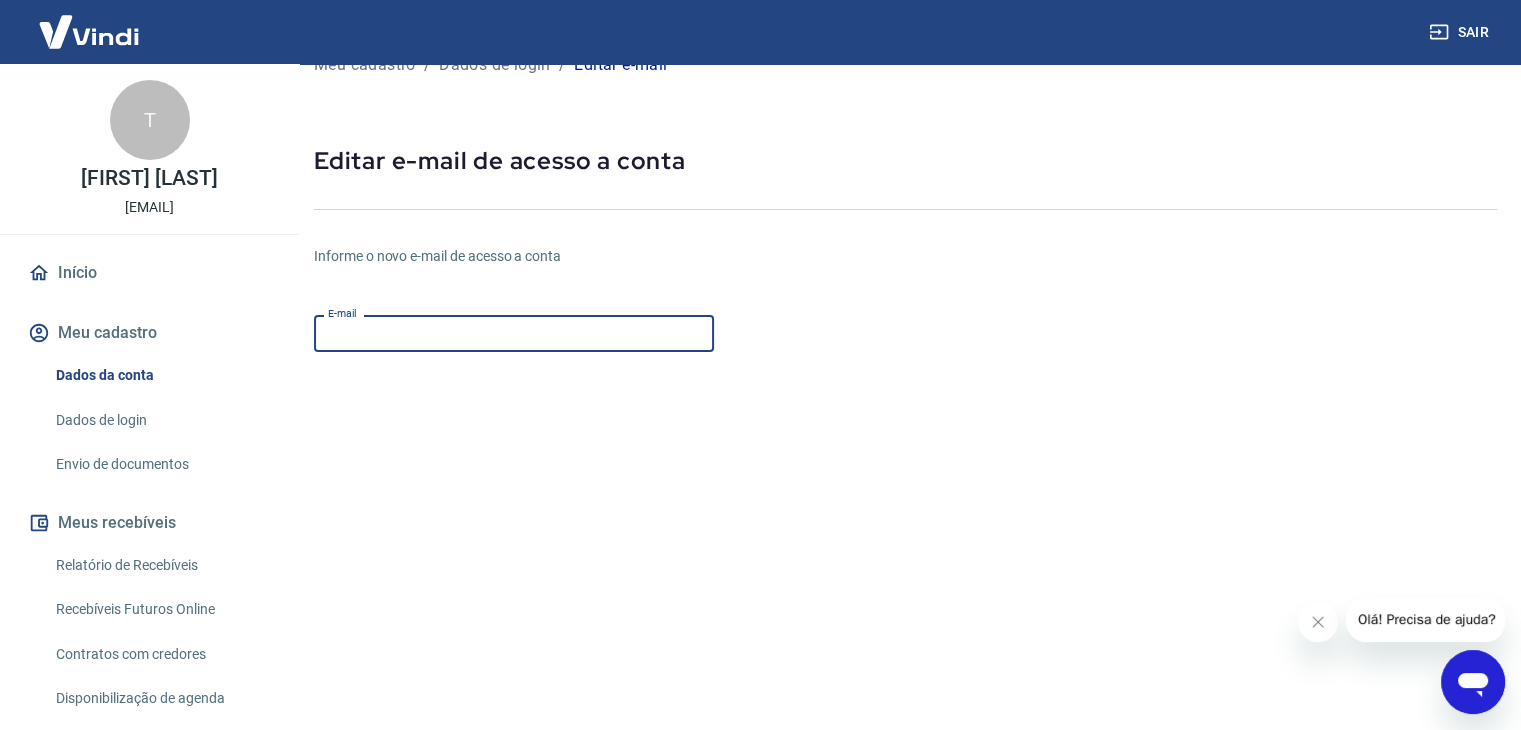 click on "E-mail" at bounding box center [514, 333] 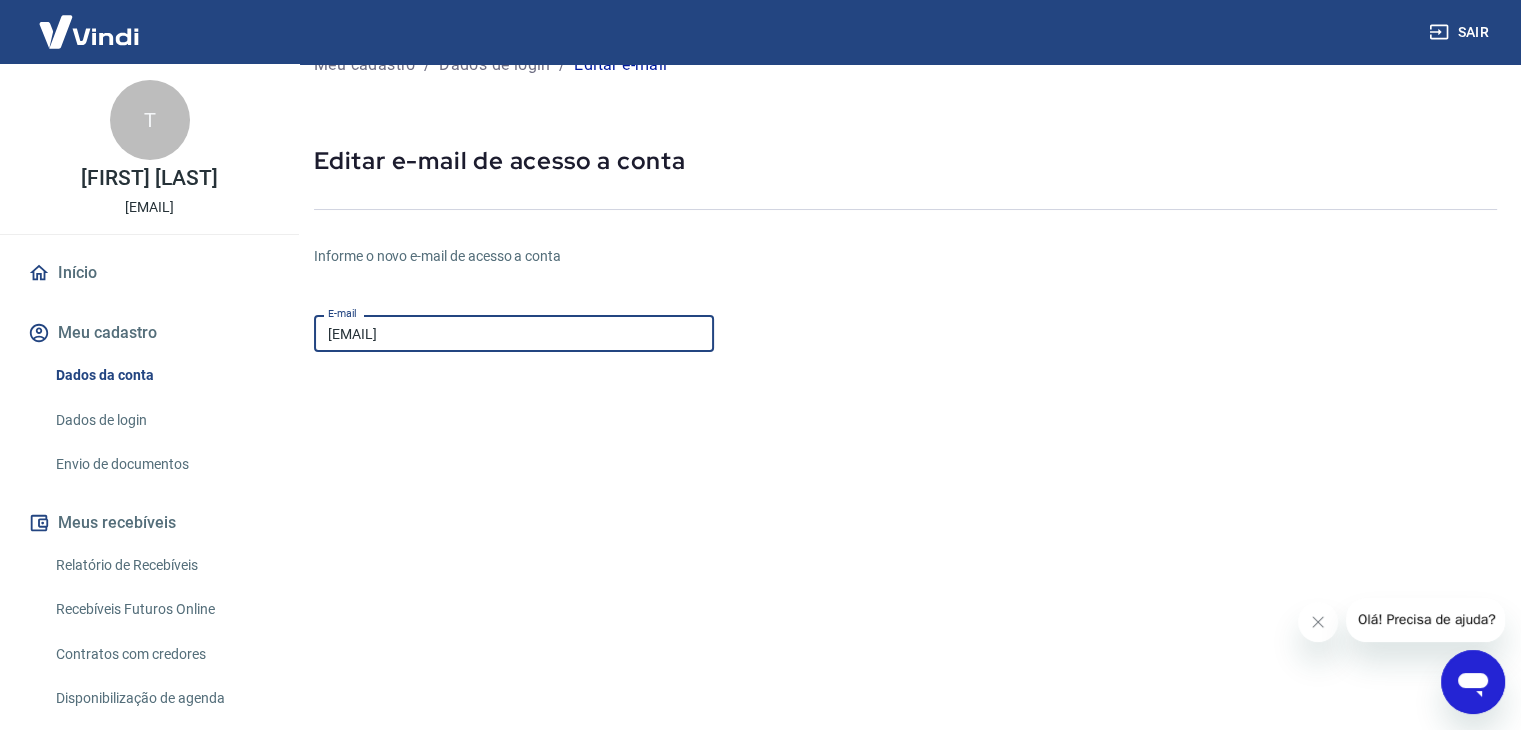 type on "[EMAIL]" 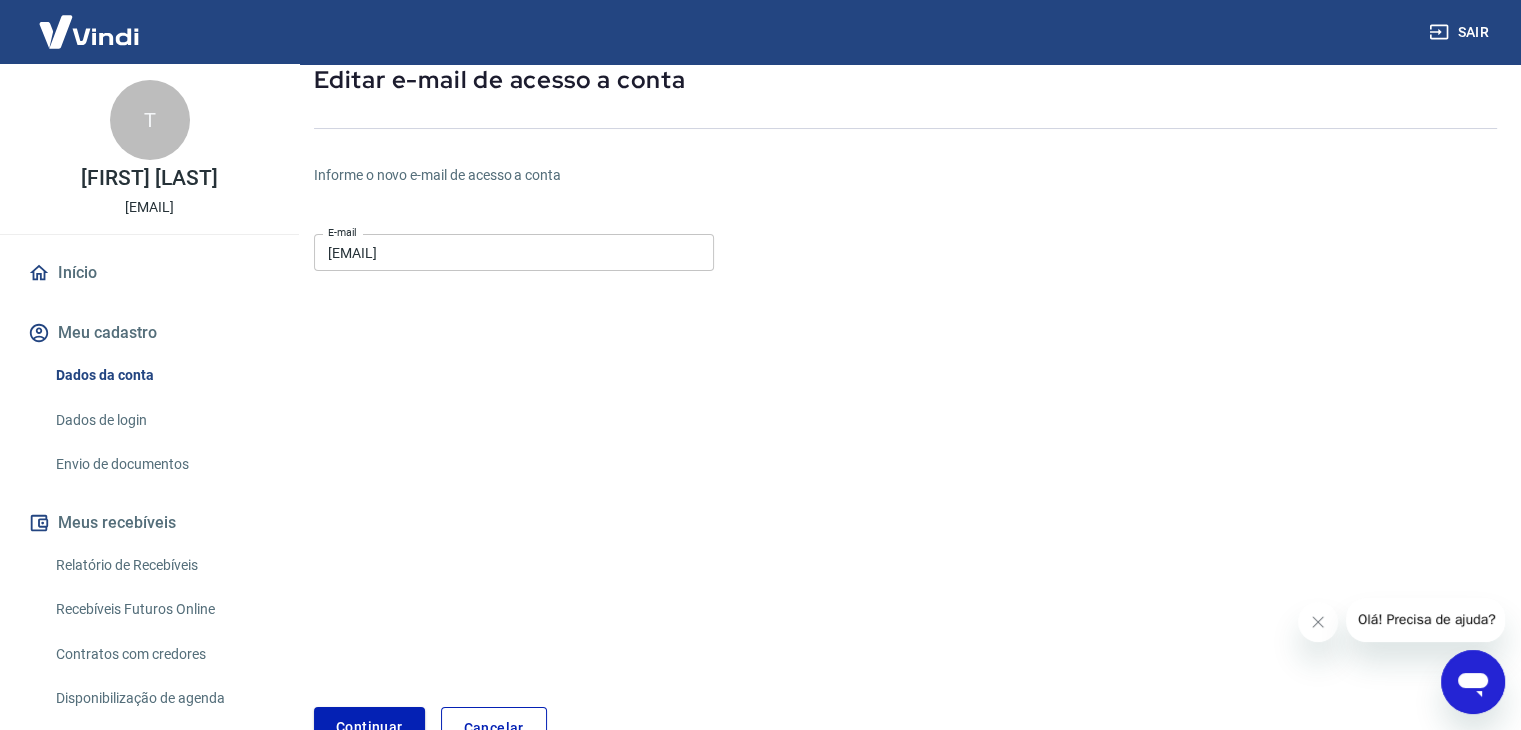 scroll, scrollTop: 239, scrollLeft: 0, axis: vertical 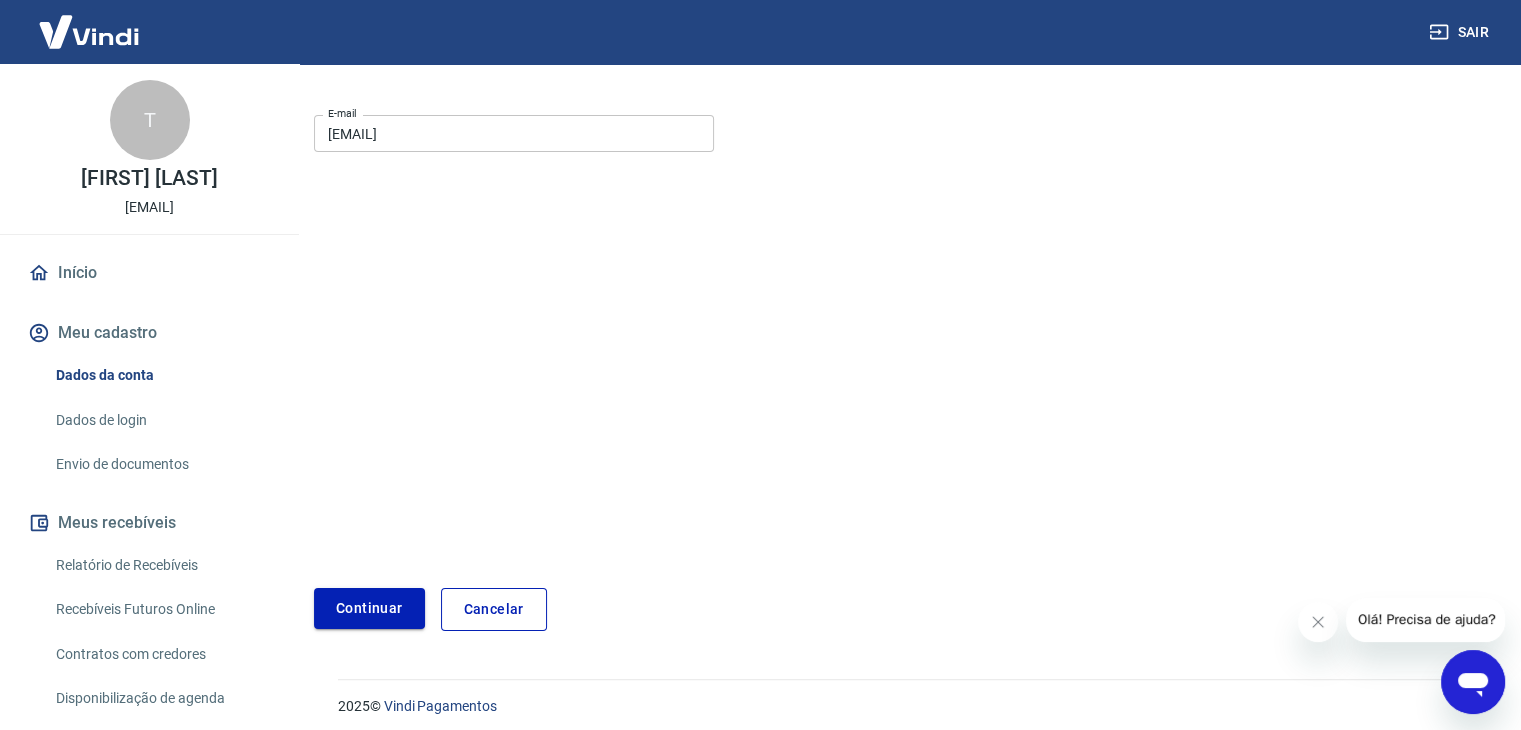 click on "Continuar" at bounding box center [369, 608] 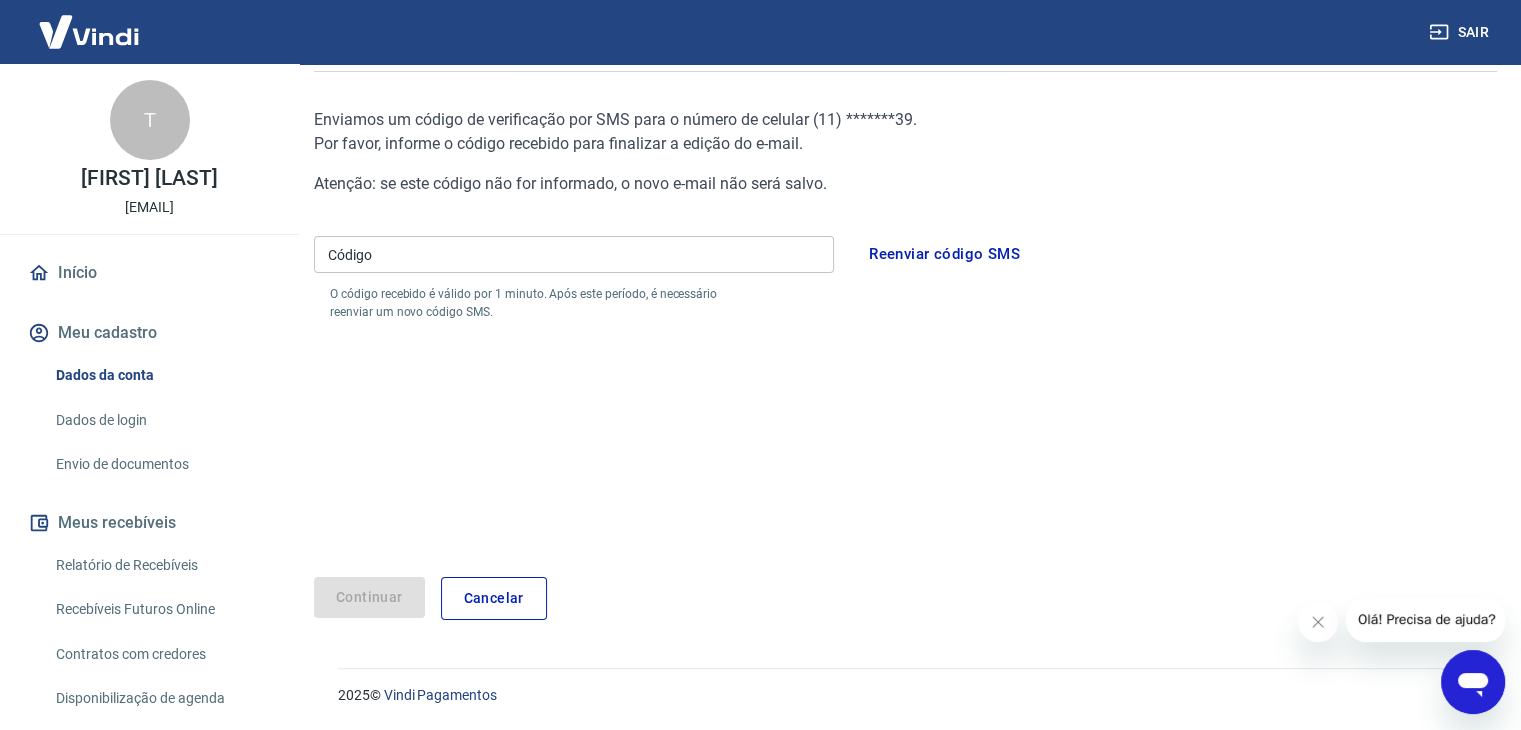 scroll, scrollTop: 39, scrollLeft: 0, axis: vertical 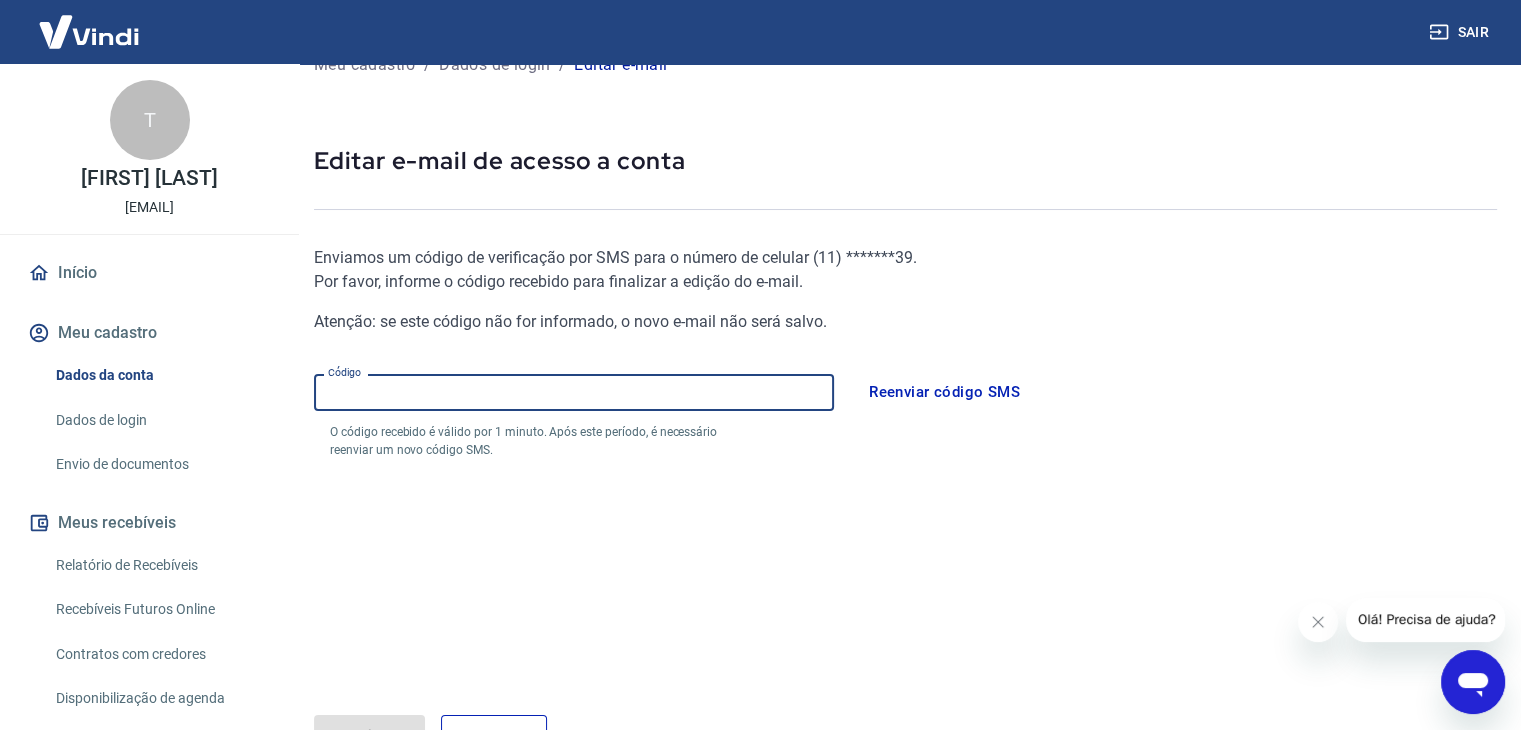 click on "Código" at bounding box center (574, 392) 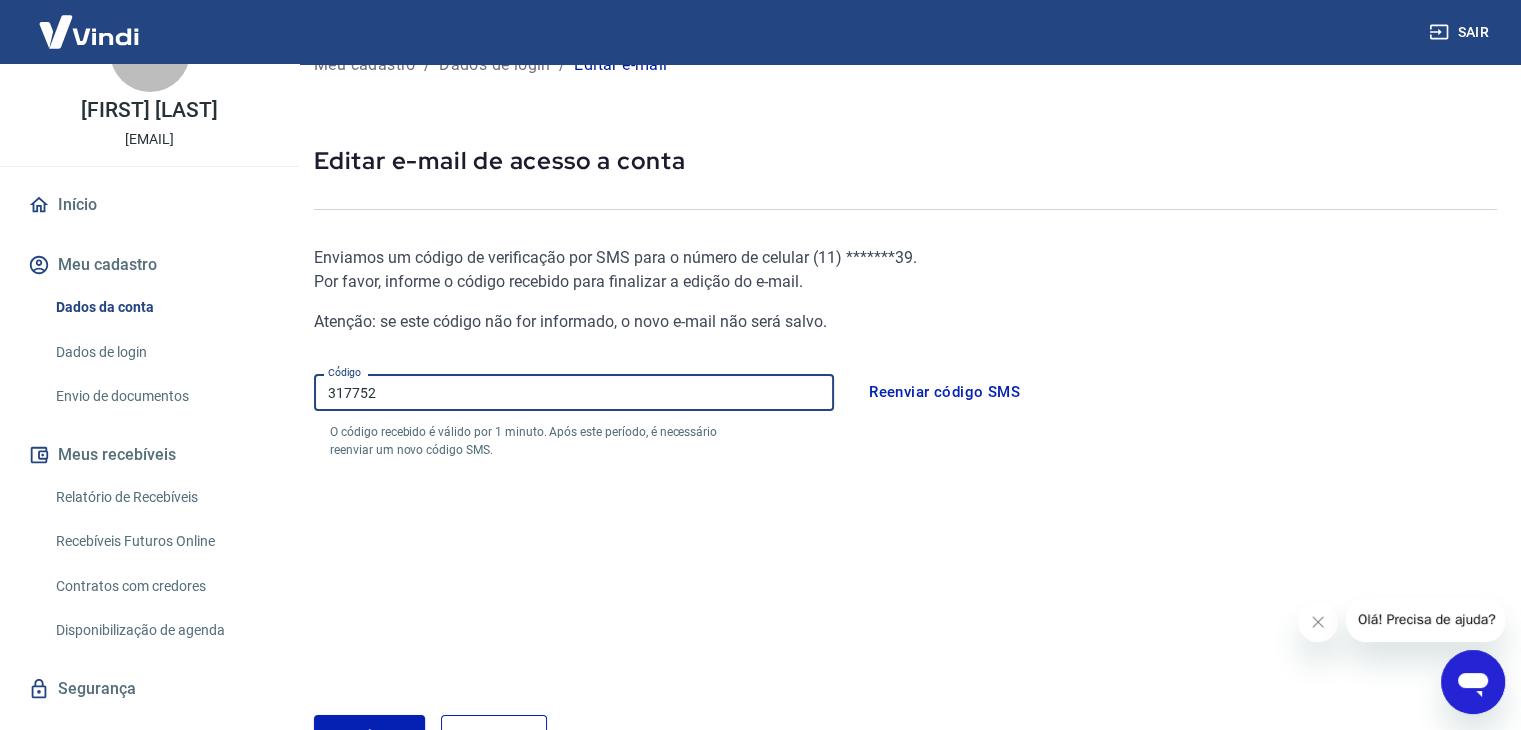 scroll, scrollTop: 200, scrollLeft: 0, axis: vertical 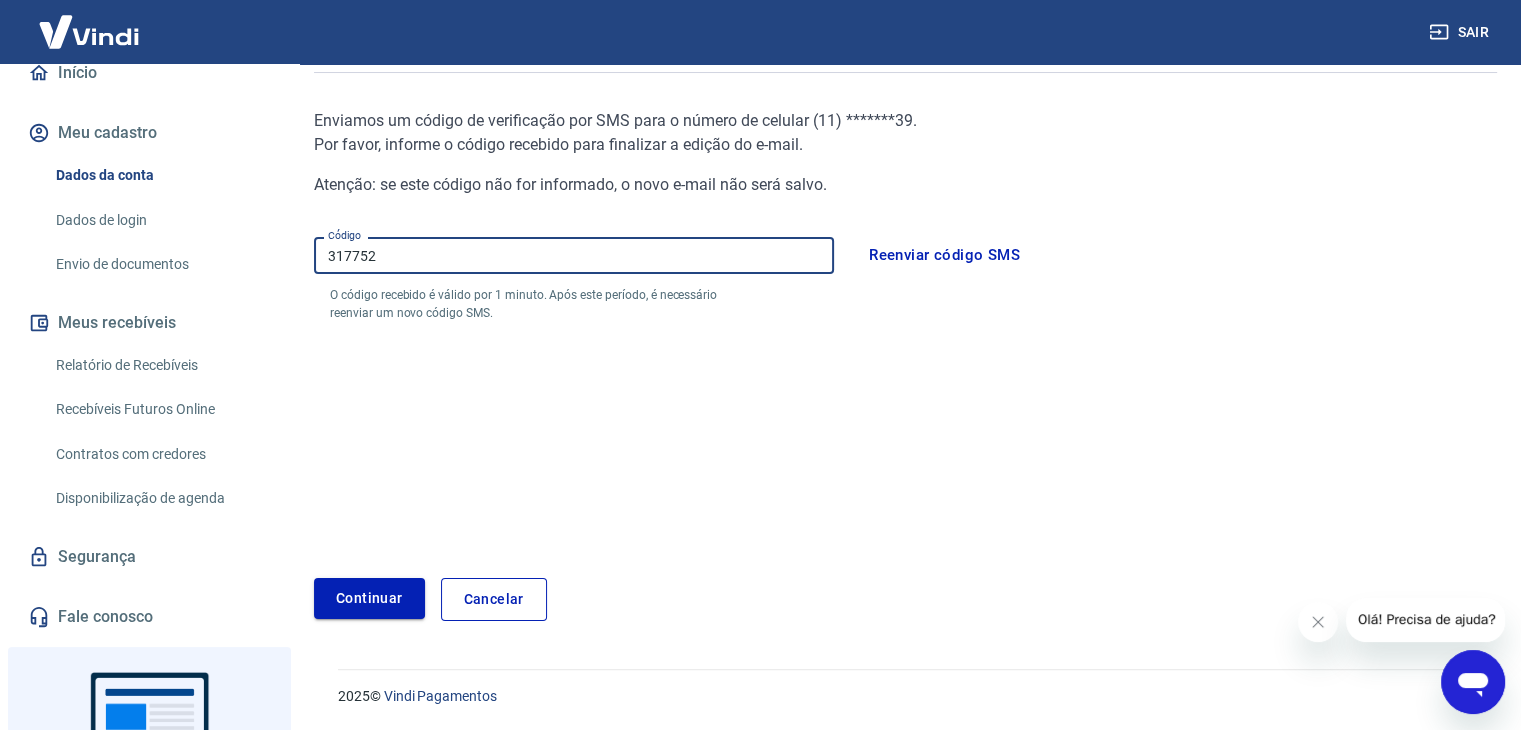 type on "317752" 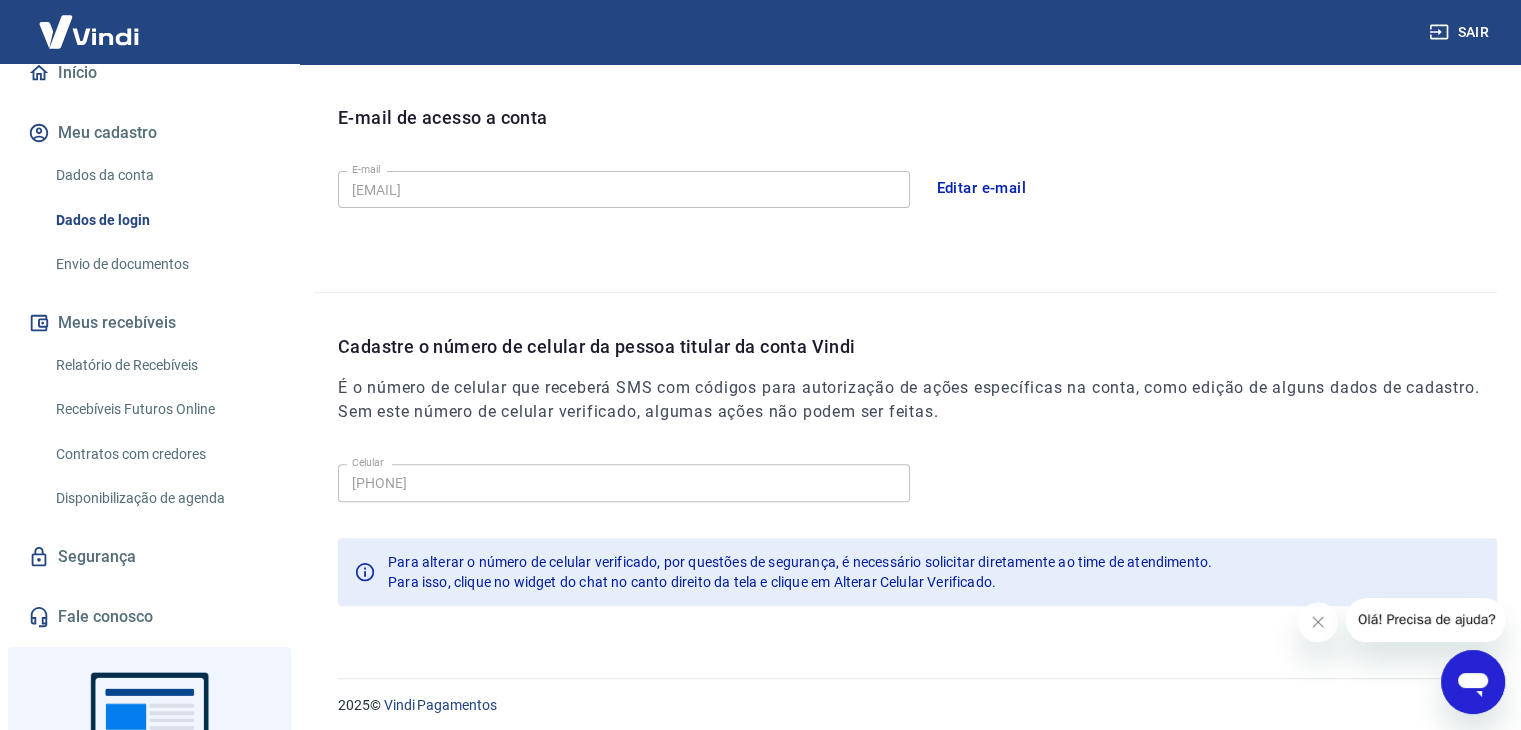 scroll, scrollTop: 550, scrollLeft: 0, axis: vertical 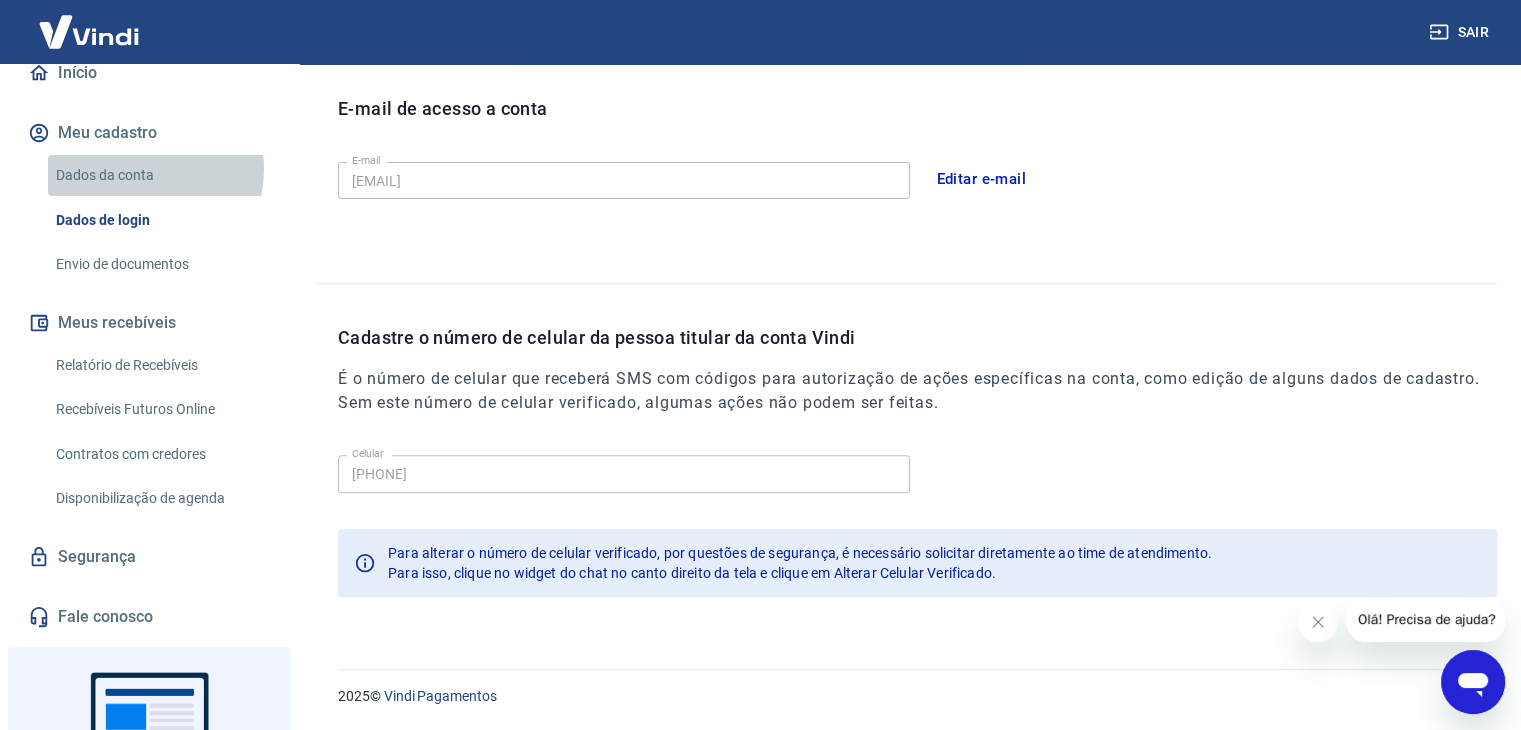 click on "Dados da conta" at bounding box center (161, 175) 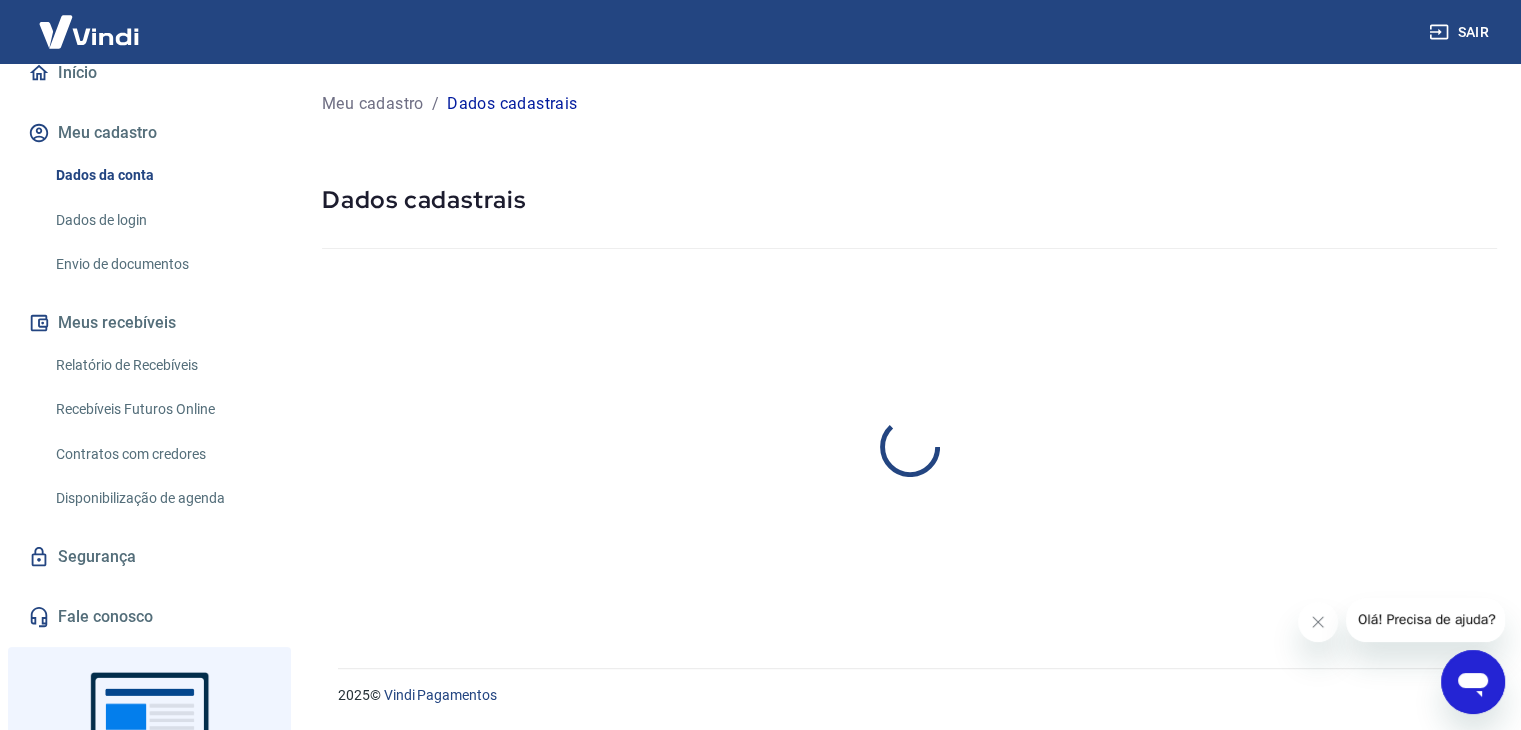 scroll, scrollTop: 0, scrollLeft: 0, axis: both 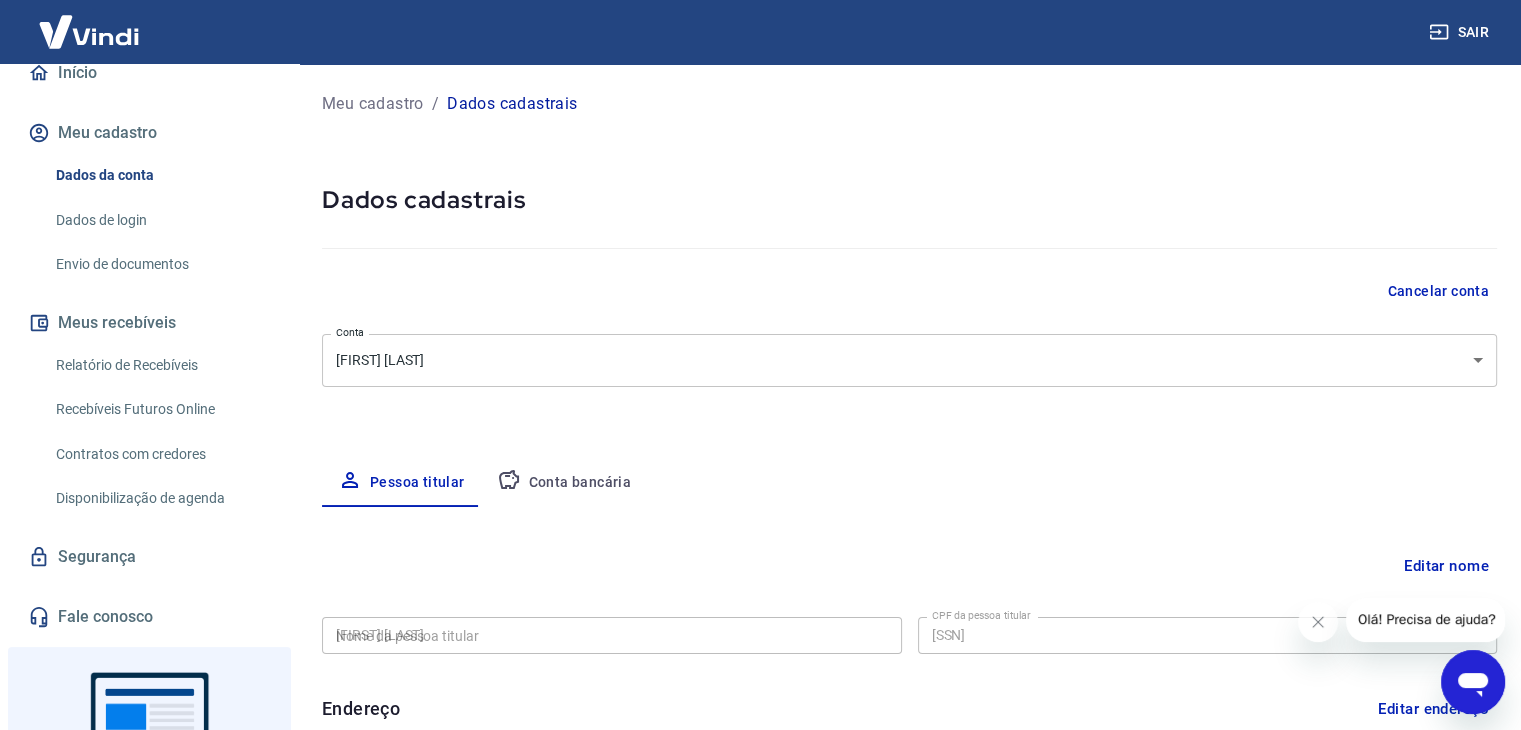 type on "[SSN]" 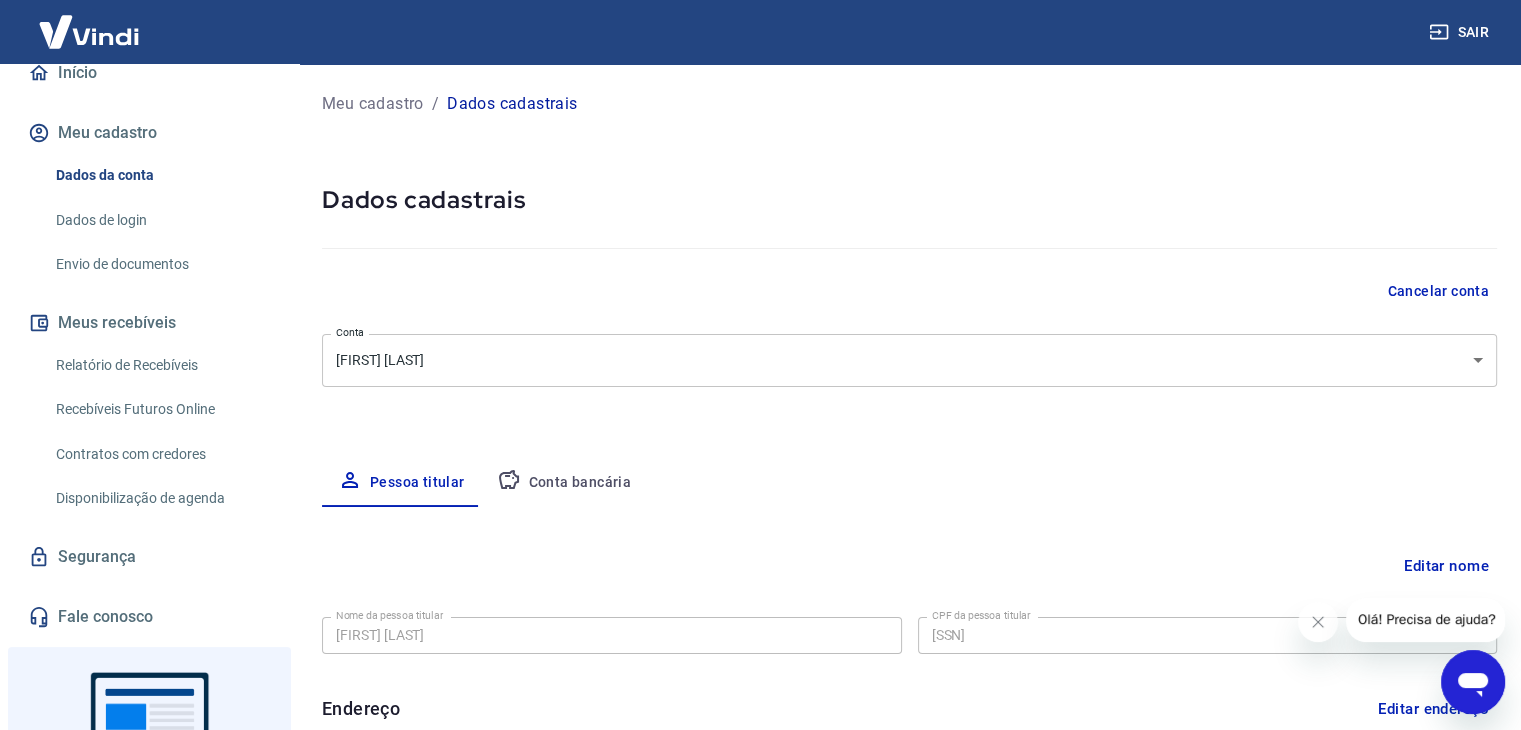 click on "Dados de login" at bounding box center [161, 220] 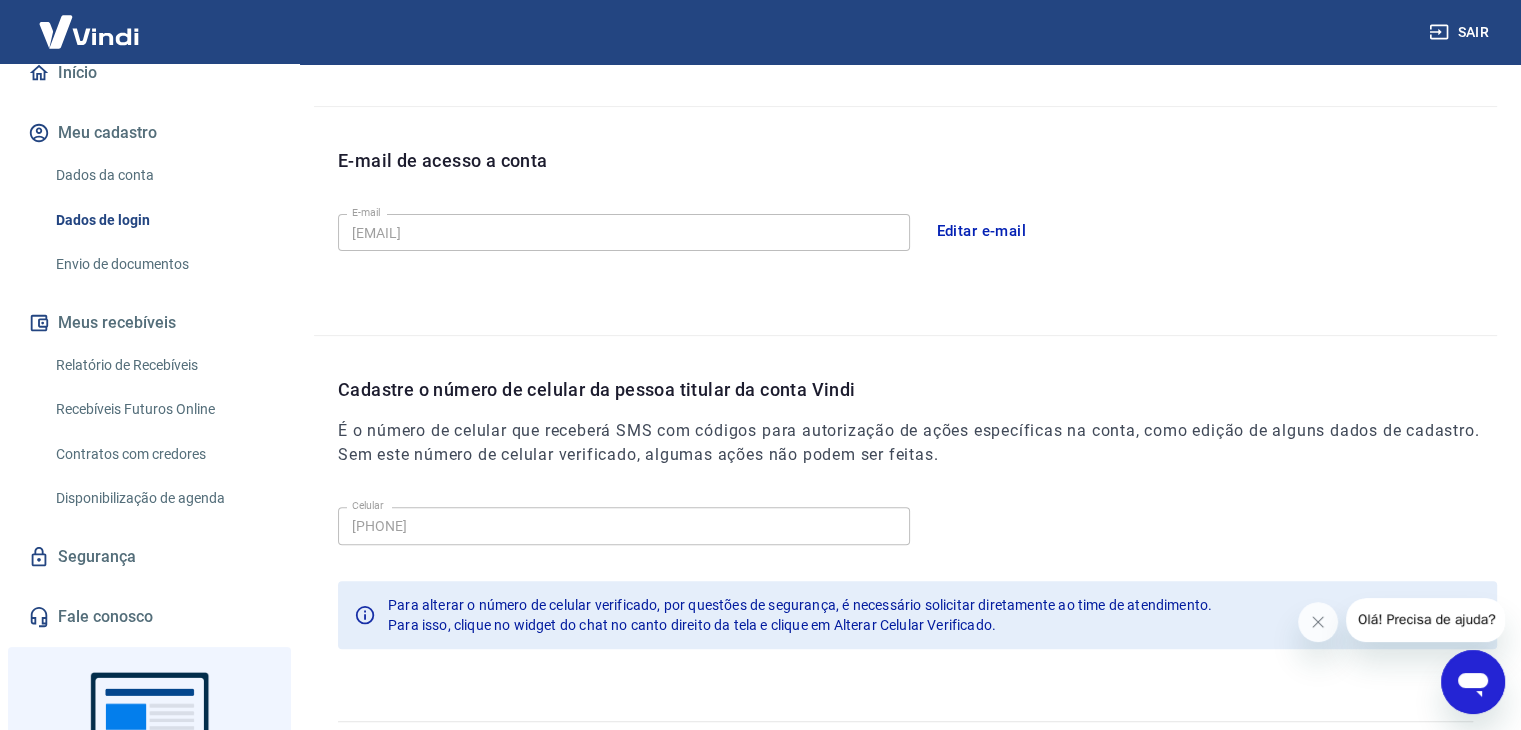 scroll, scrollTop: 500, scrollLeft: 0, axis: vertical 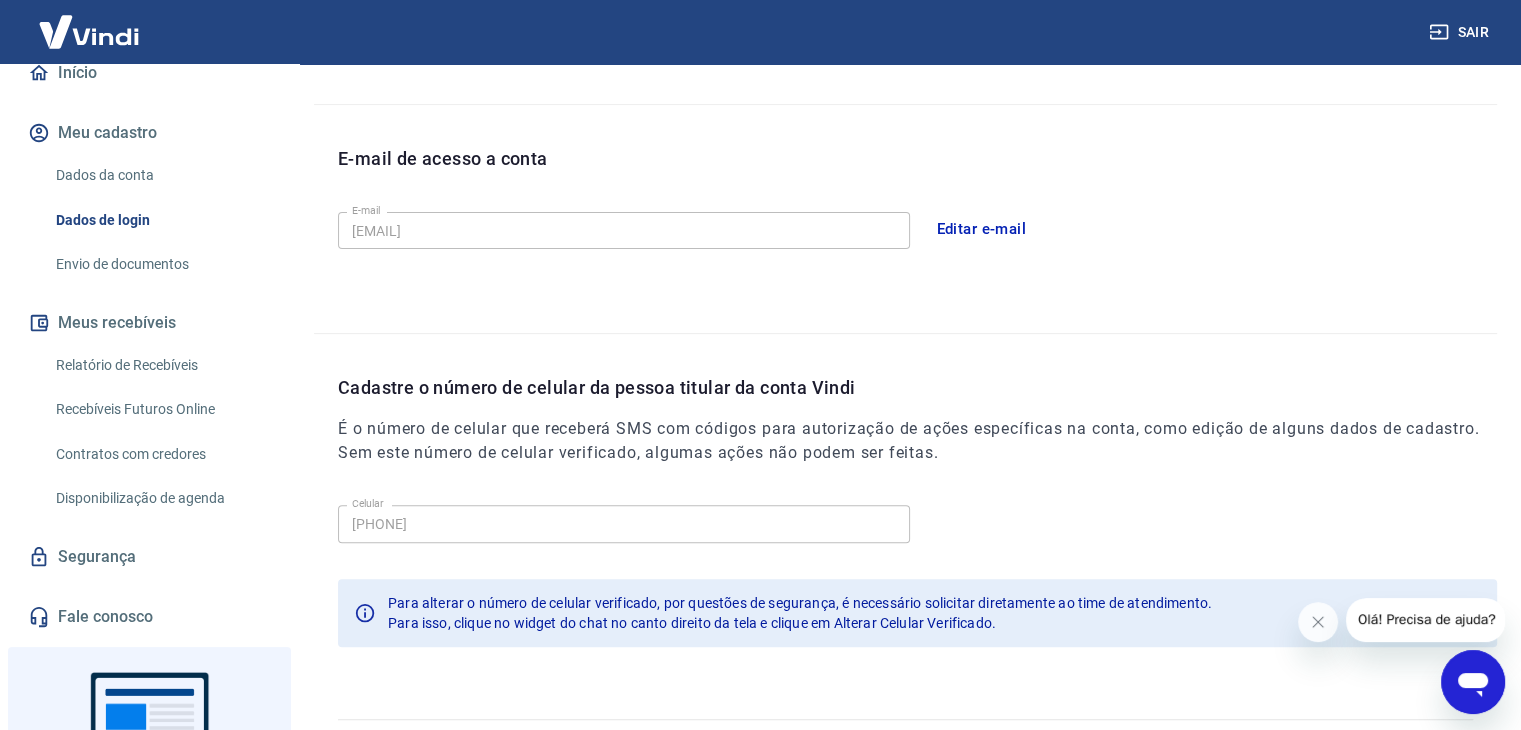 click on "Dados da conta" at bounding box center (161, 175) 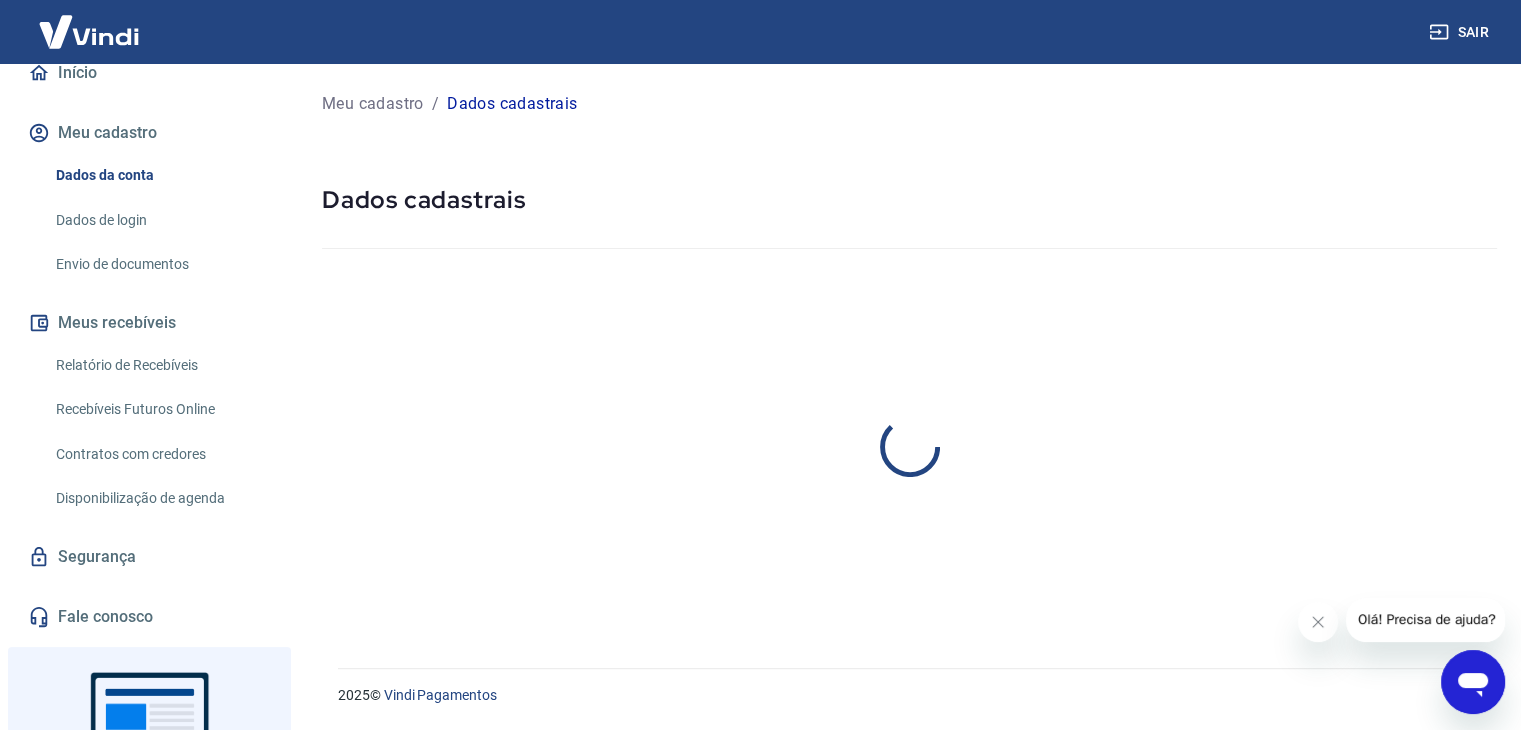 scroll, scrollTop: 0, scrollLeft: 0, axis: both 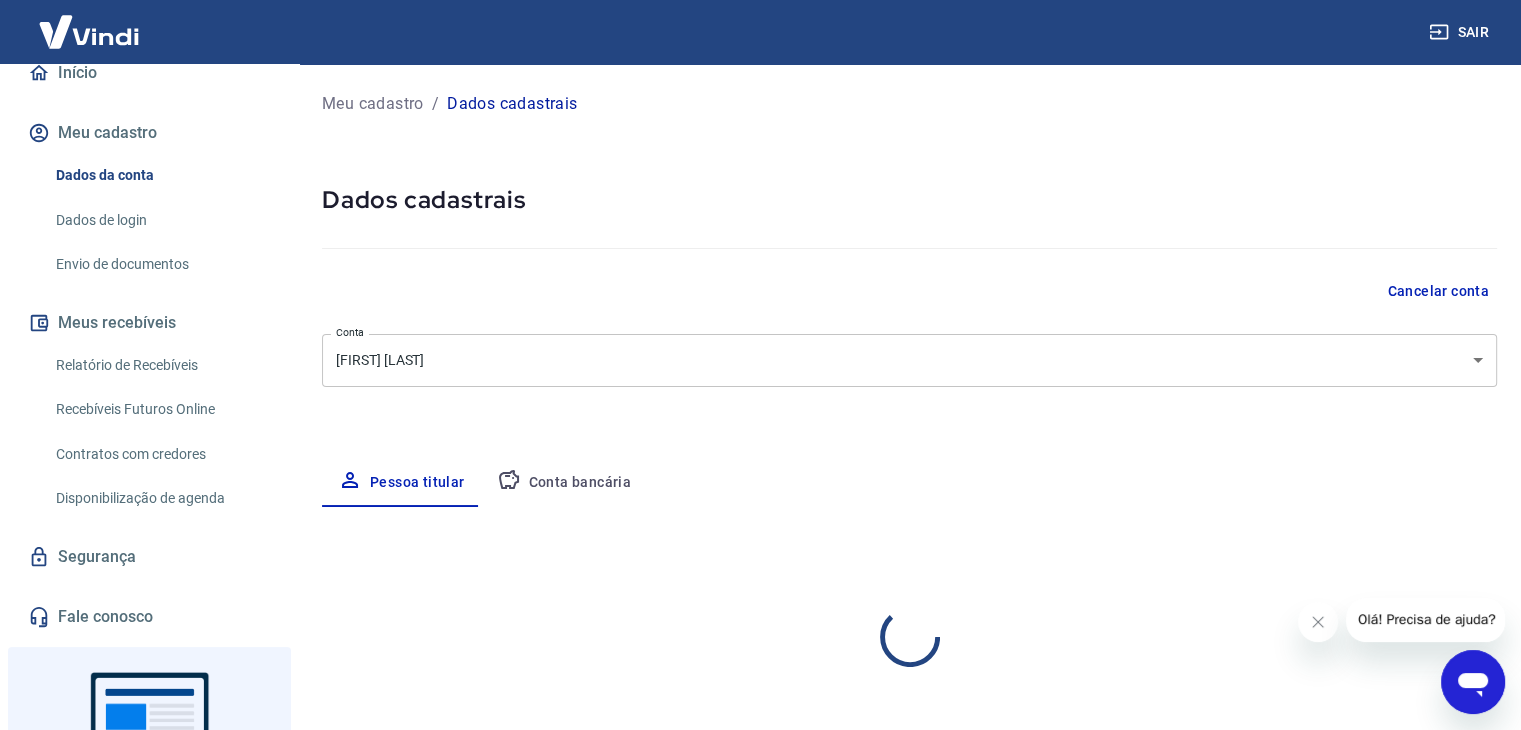 select on "SP" 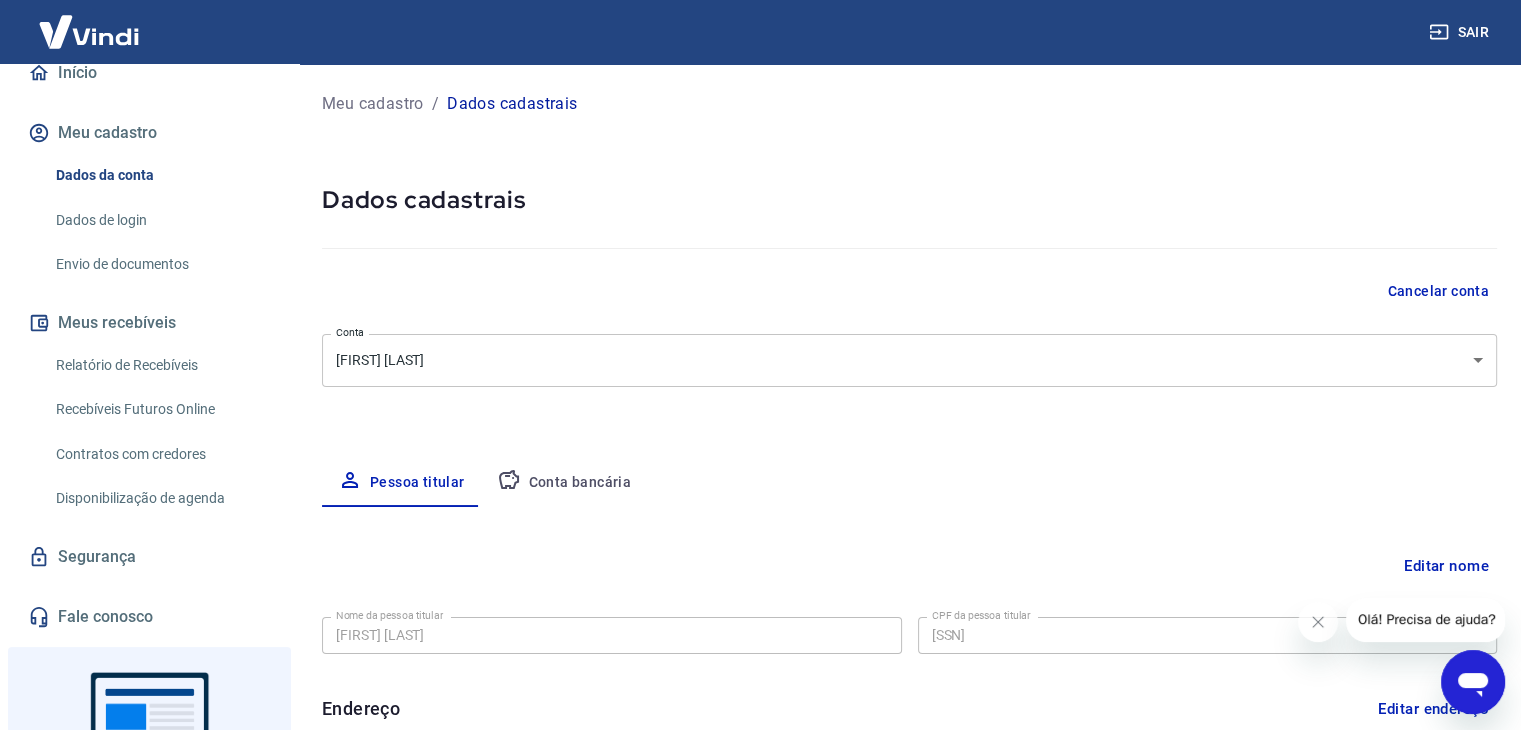 scroll, scrollTop: 100, scrollLeft: 0, axis: vertical 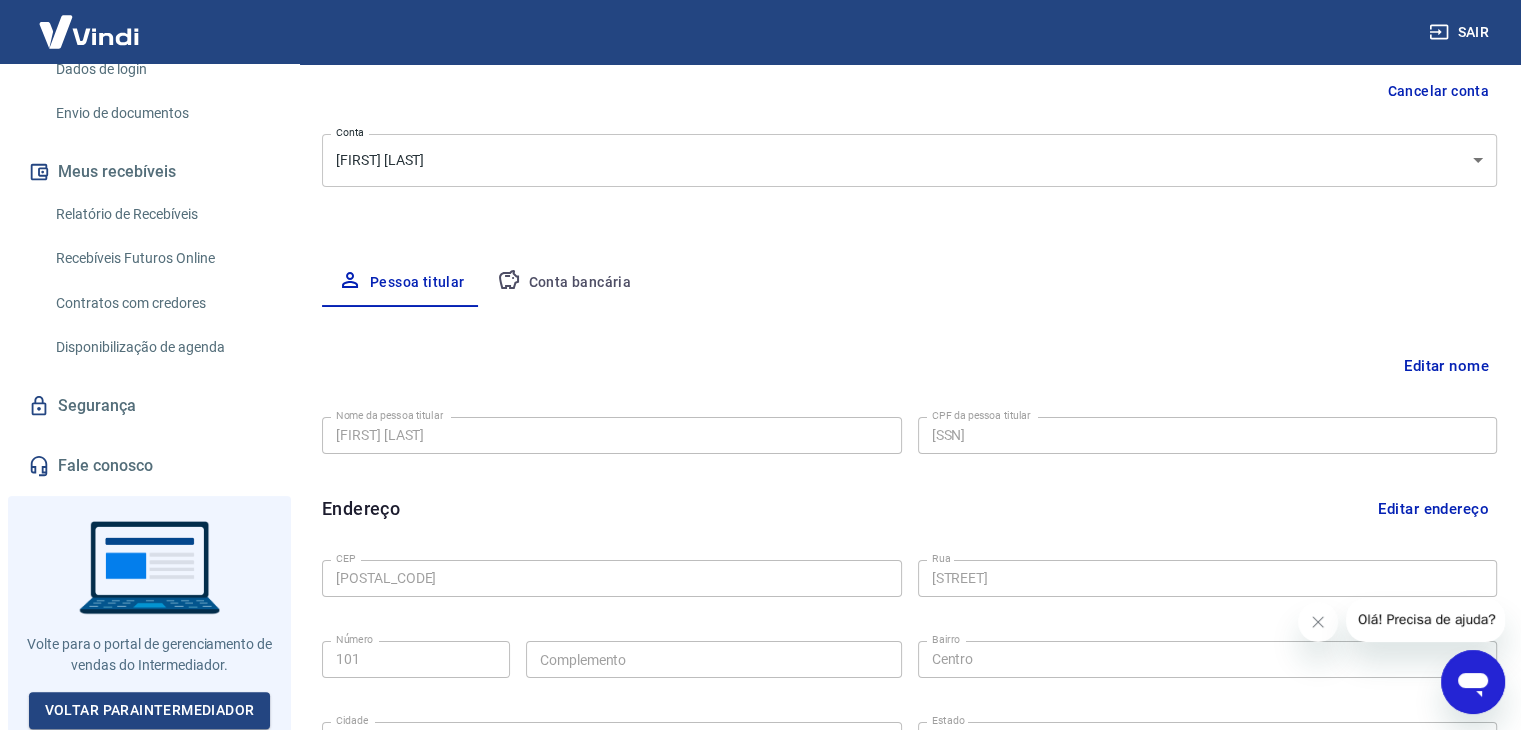click on "Conta bancária" at bounding box center (564, 283) 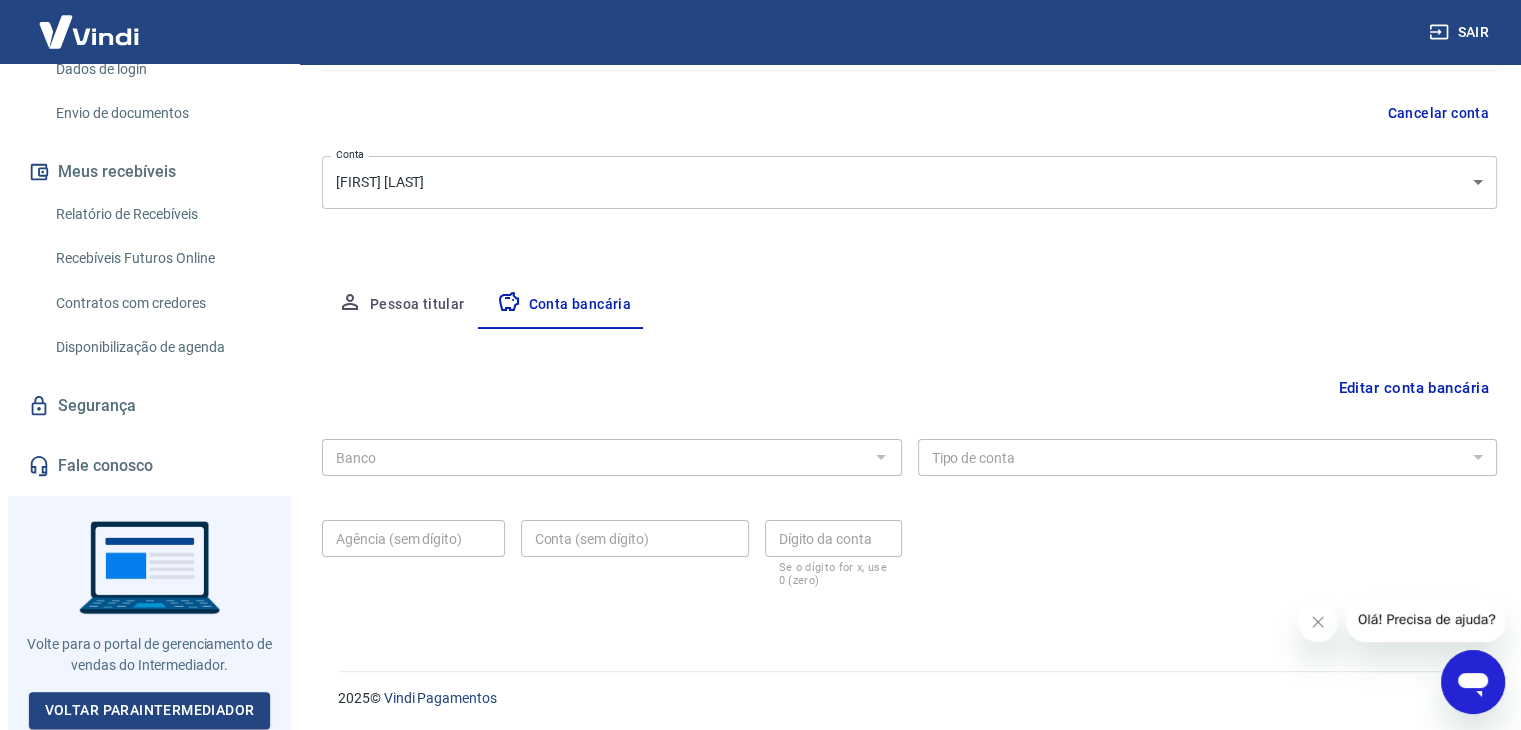 scroll, scrollTop: 180, scrollLeft: 0, axis: vertical 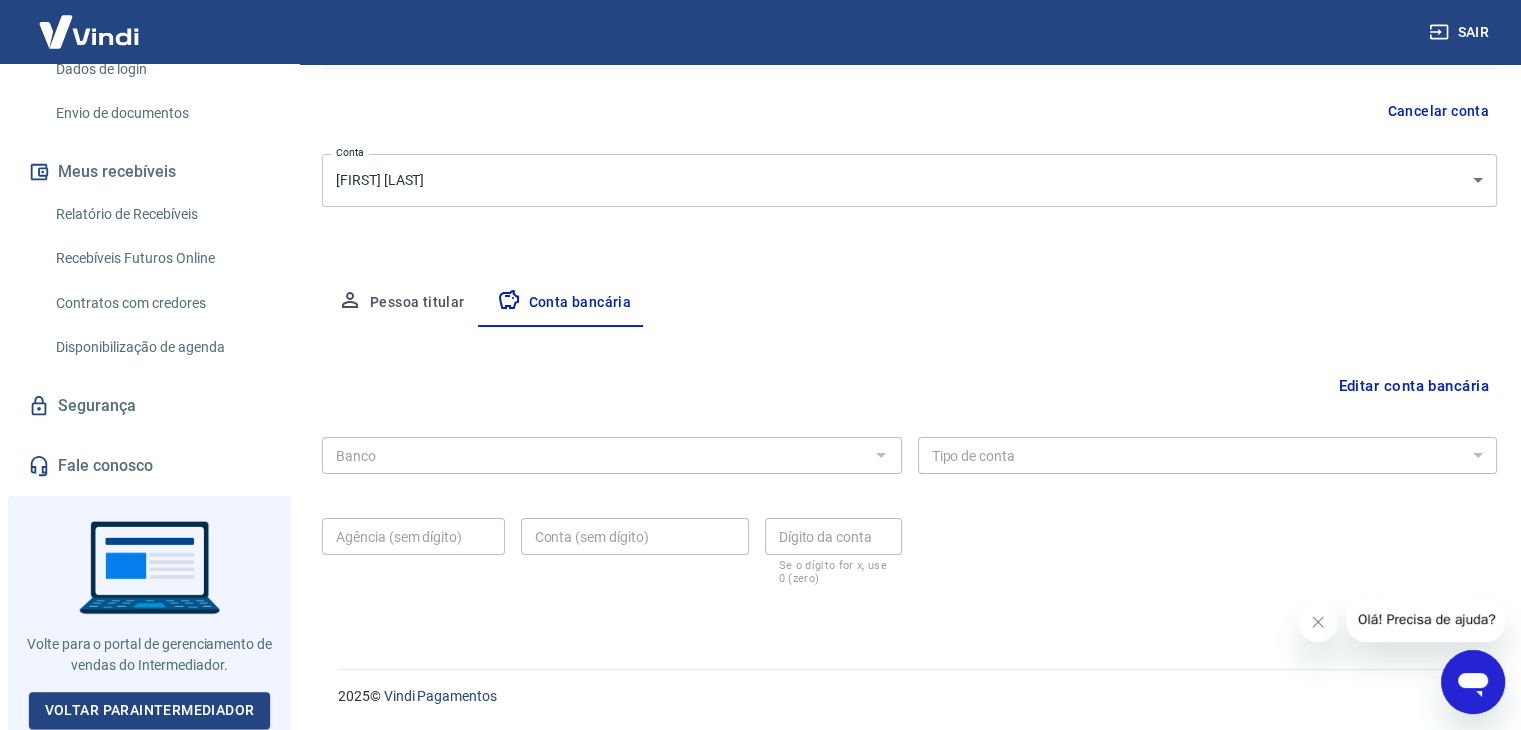 drag, startPoint x: 1413, startPoint y: 381, endPoint x: 1200, endPoint y: 384, distance: 213.02112 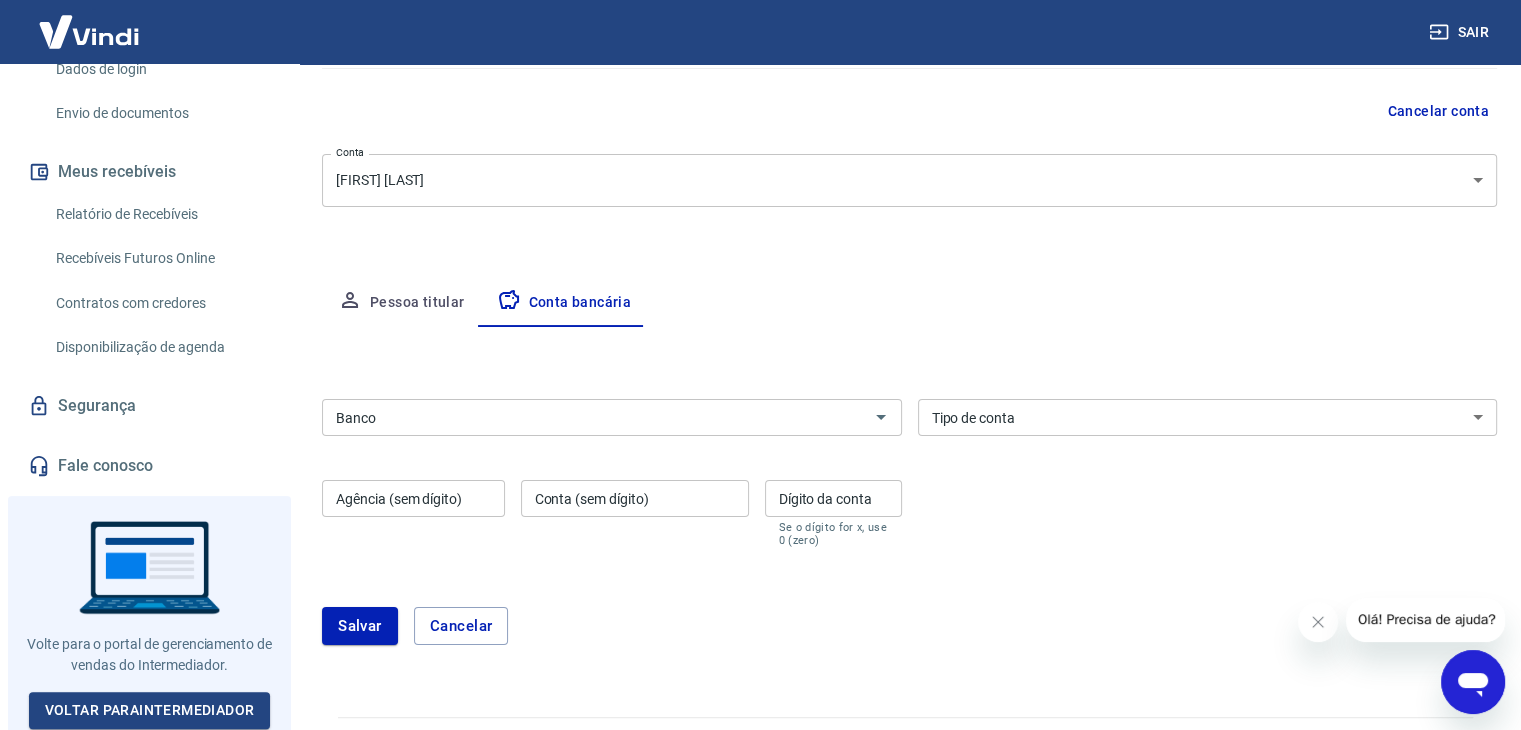 click on "Banco Banco" at bounding box center (612, 415) 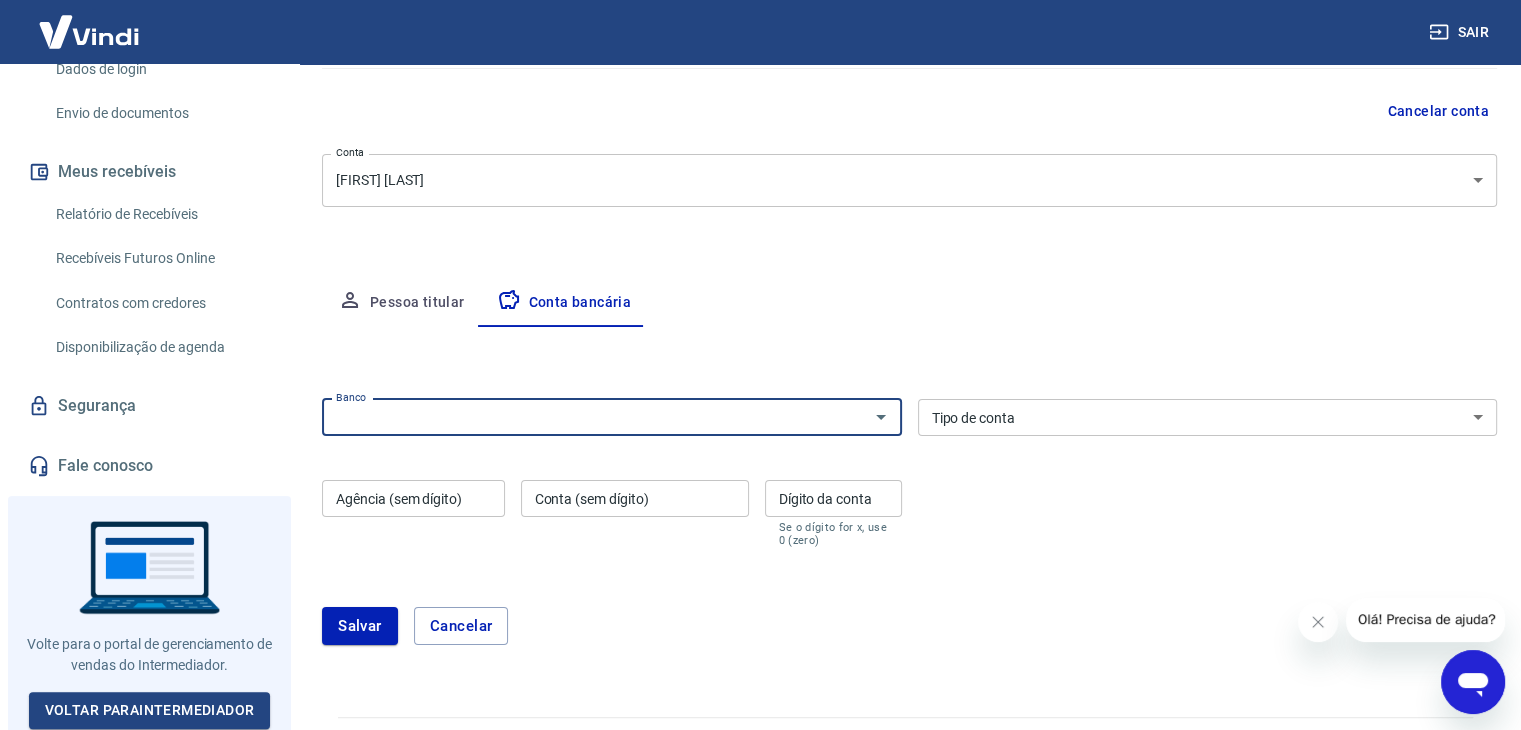 click on "Banco" at bounding box center (595, 417) 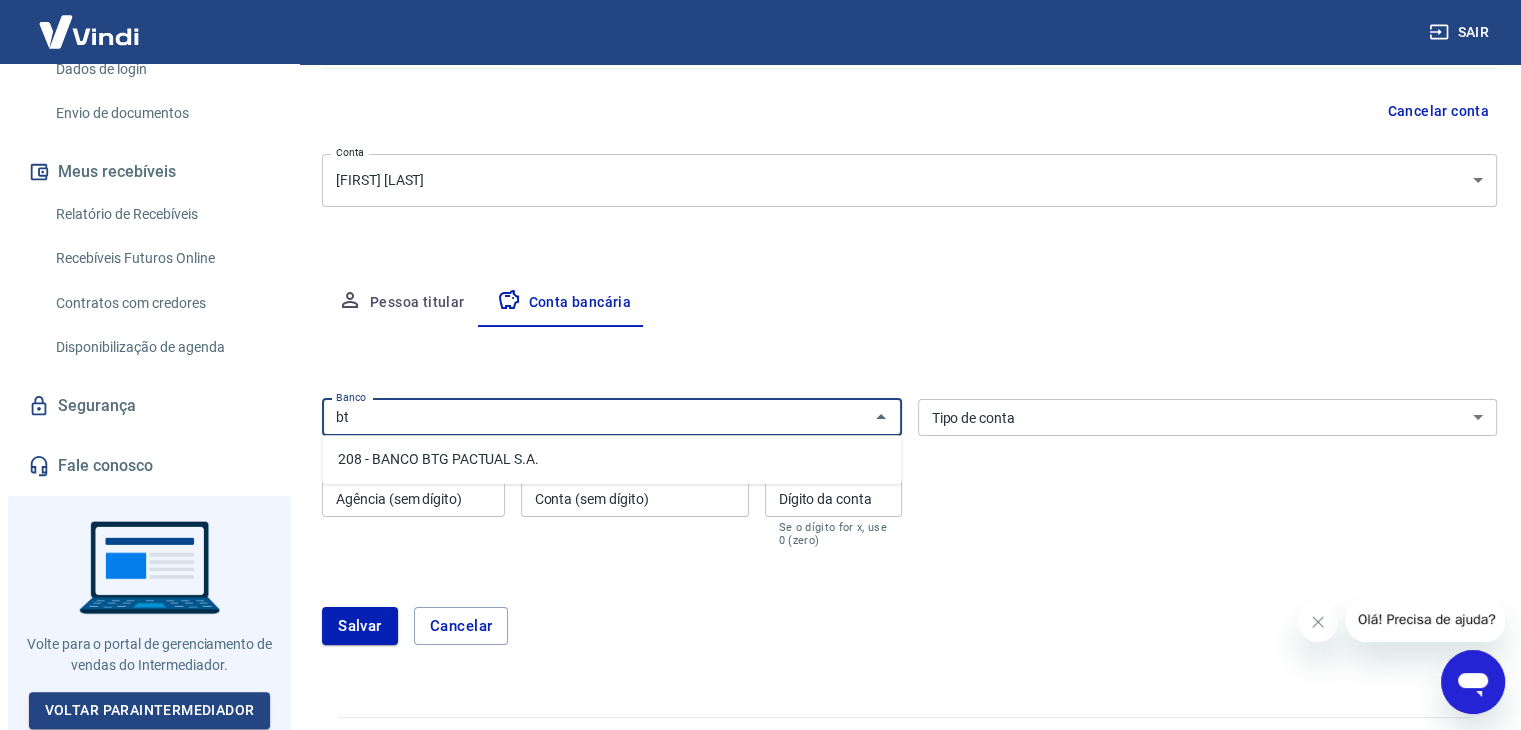 click on "208 - BANCO BTG PACTUAL S.A." at bounding box center (611, 459) 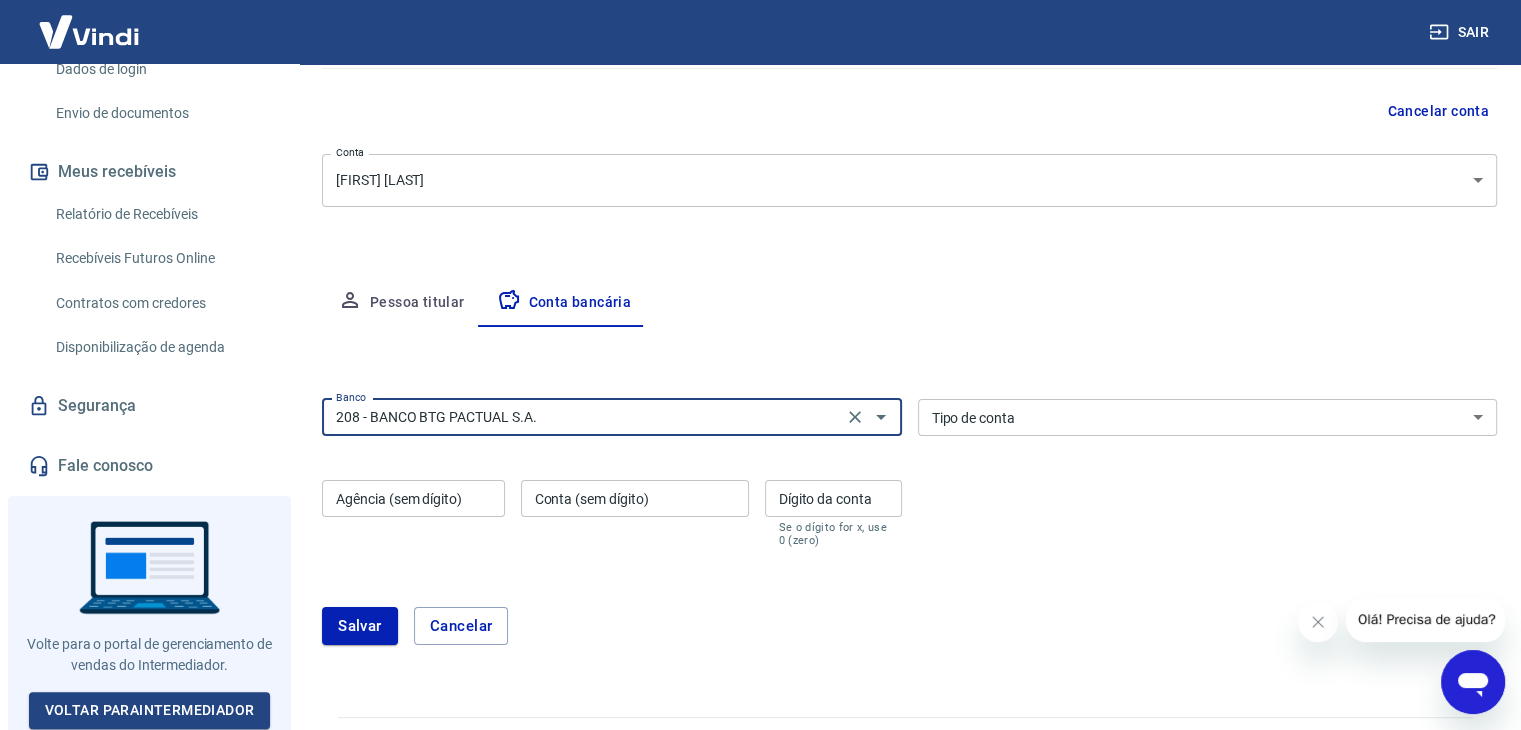 type on "208 - BANCO BTG PACTUAL S.A." 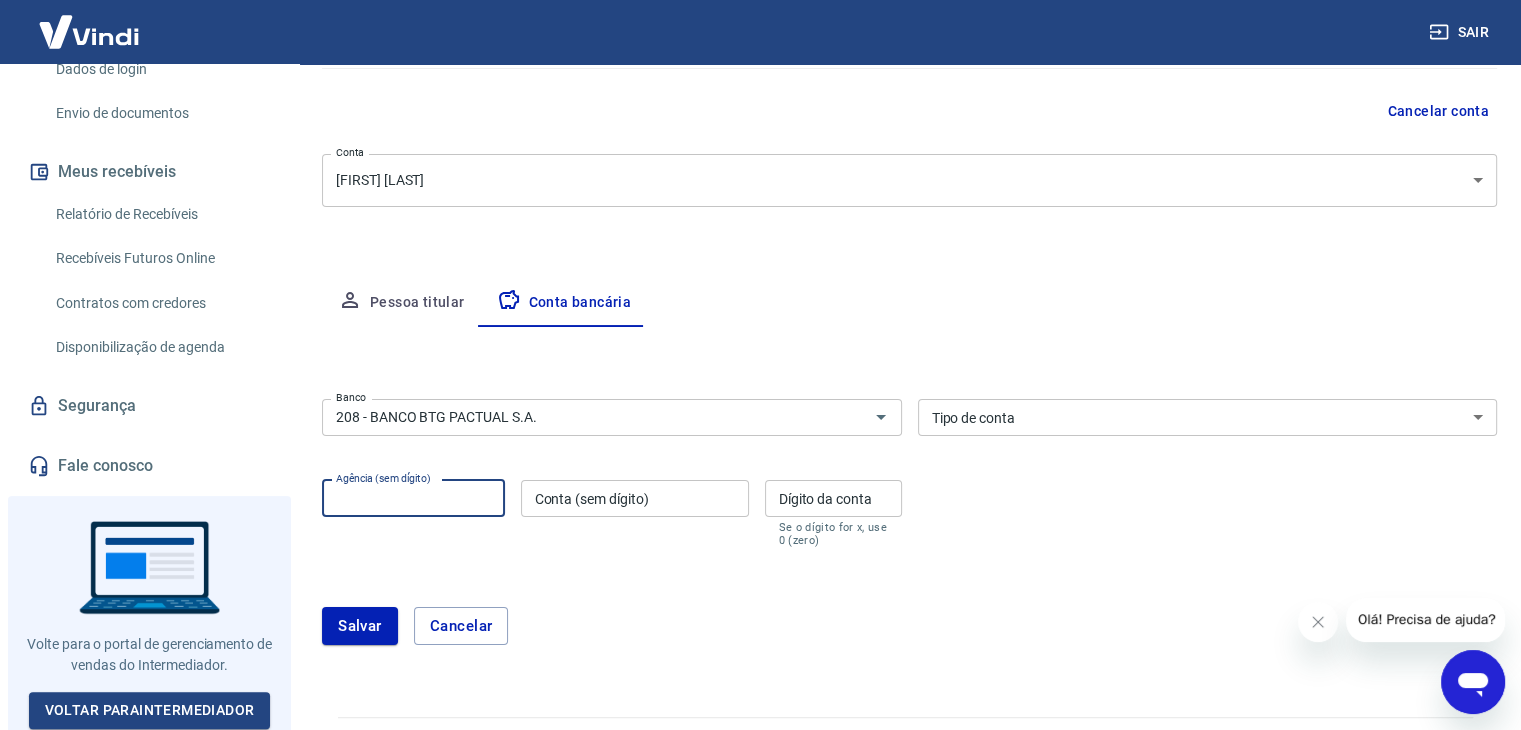 click on "Editar conta bancária Banco 208 - BANCO BTG PACTUAL S.A. Banco Tipo de conta Conta Corrente Conta Poupança Tipo de conta Agência (sem dígito) Agência (sem dígito) Conta (sem dígito) Conta (sem dígito) Dígito da conta Dígito da conta Se o dígito for x, use 0 (zero) Atenção Ao cadastrar uma nova conta bancária, faremos um crédito de valor simbólico na conta bancária informada. Este crédito é apenas para verificação de segurança e será feito automaticamente após a alteração da conta. Salvar Cancelar" at bounding box center (909, 498) 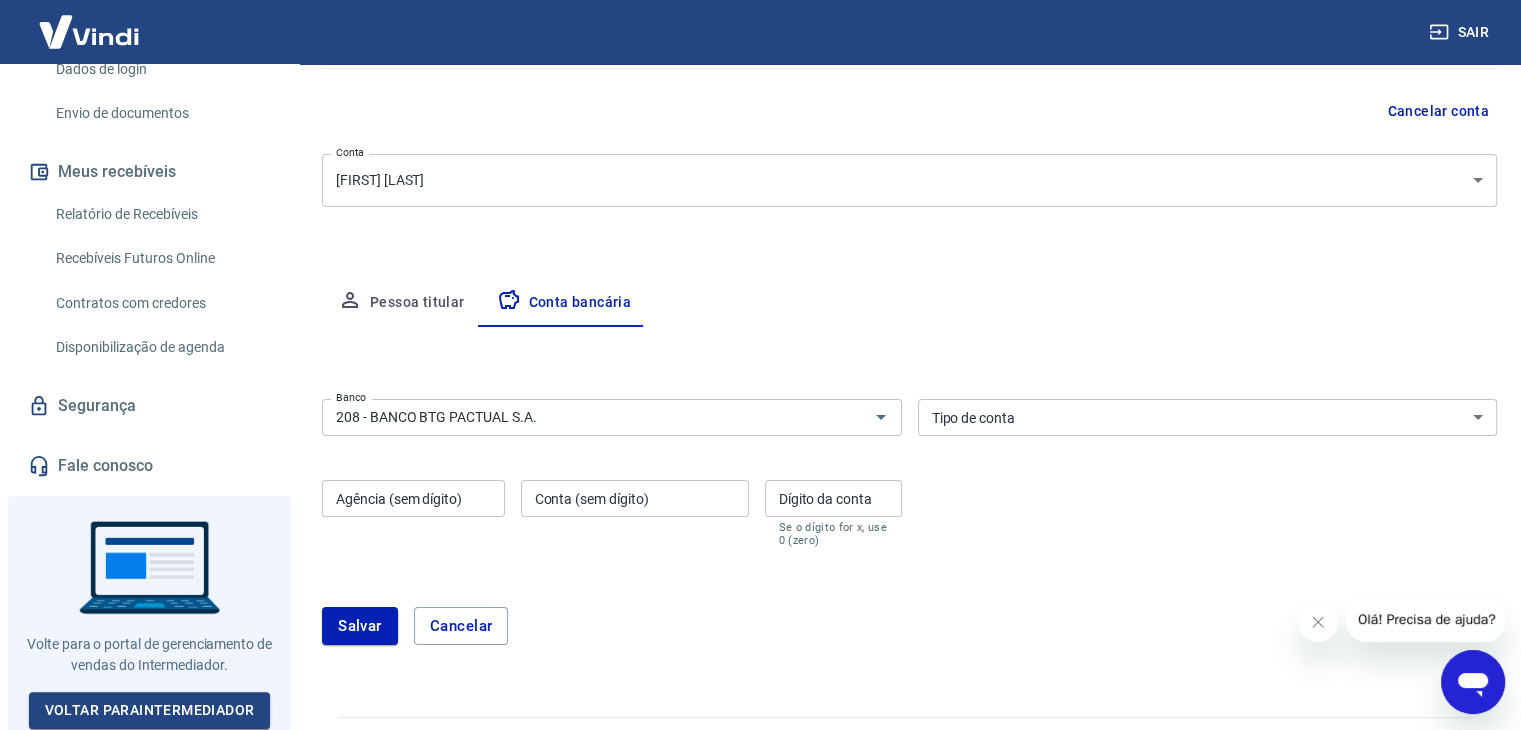 click on "Conta Corrente Conta Poupança" at bounding box center [1208, 417] 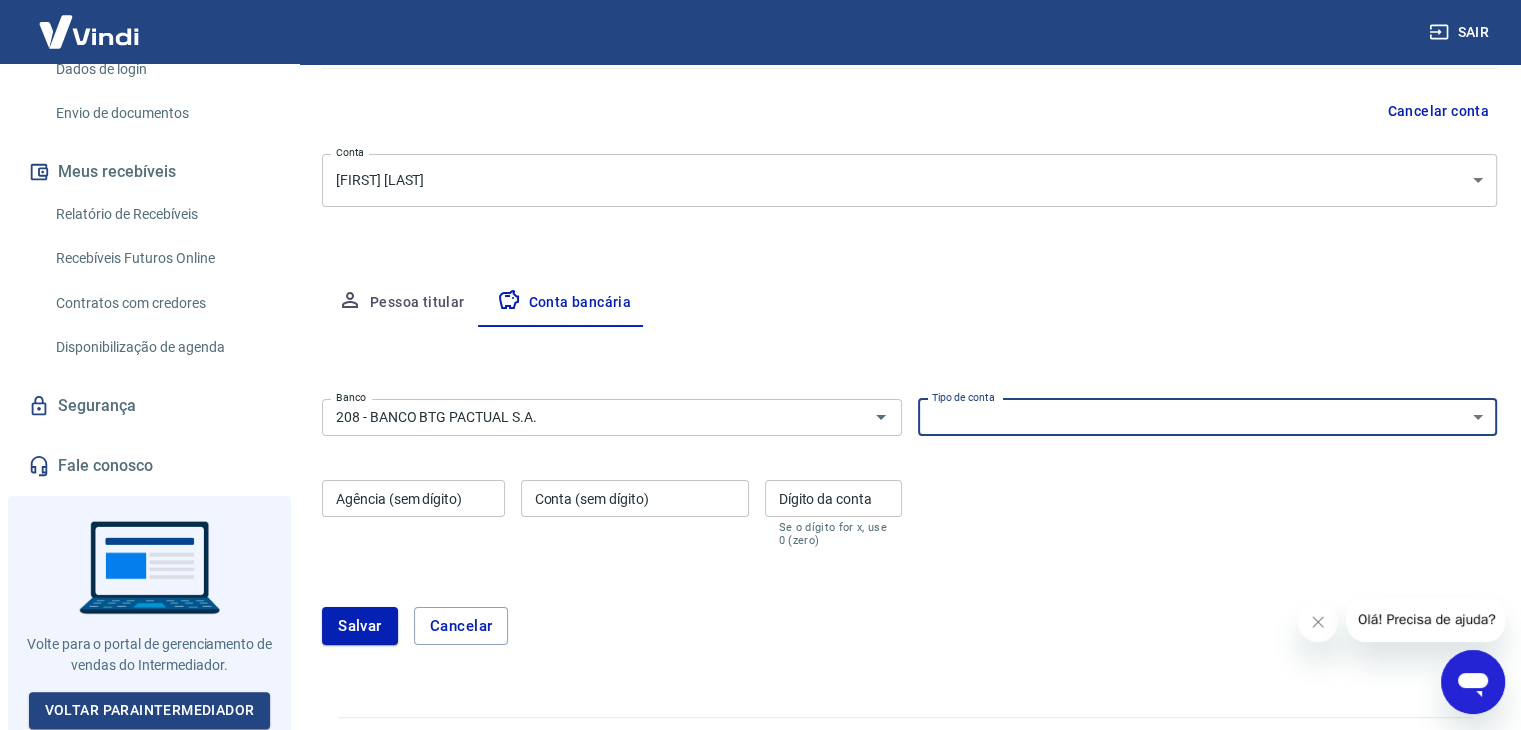 select on "1" 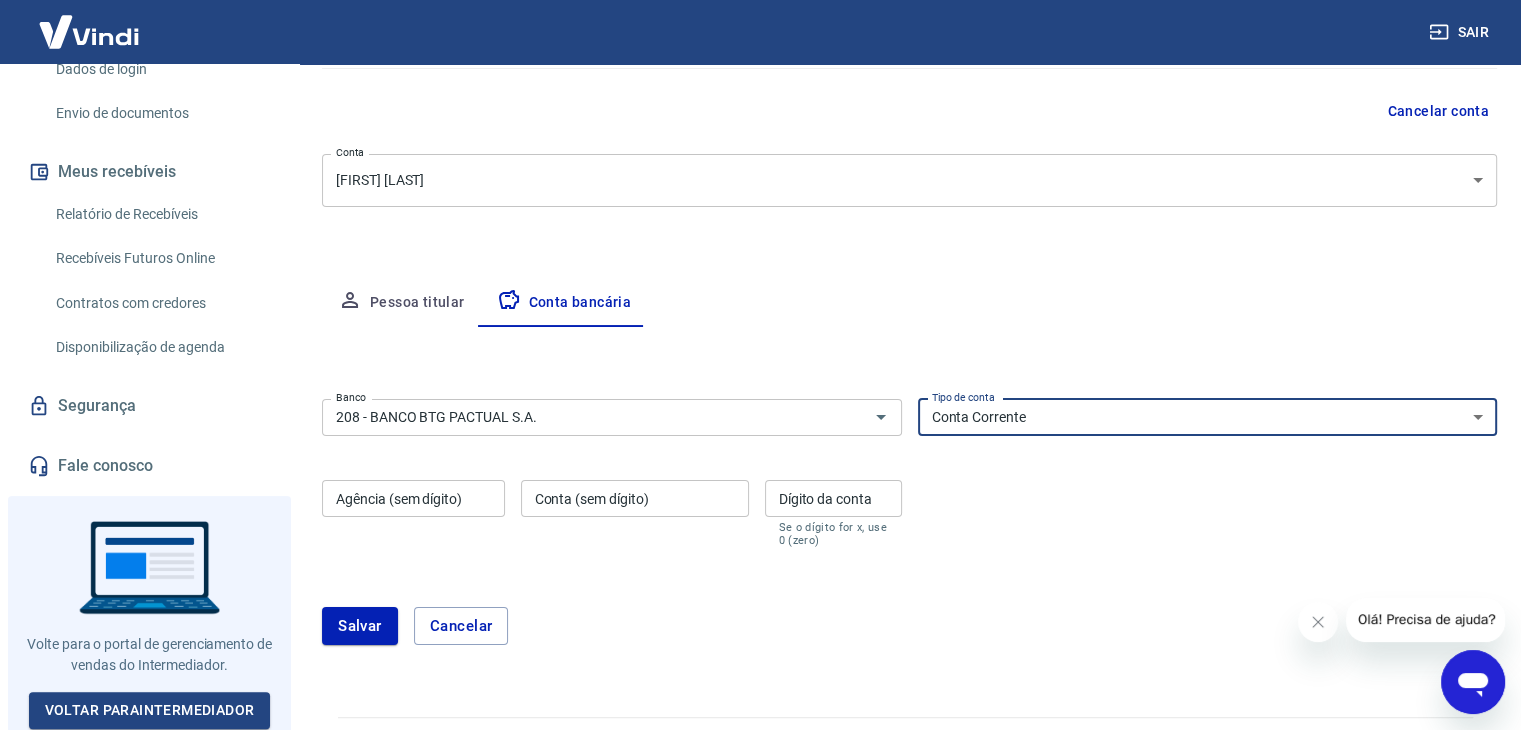 click on "Conta Corrente Conta Poupança" at bounding box center [1208, 417] 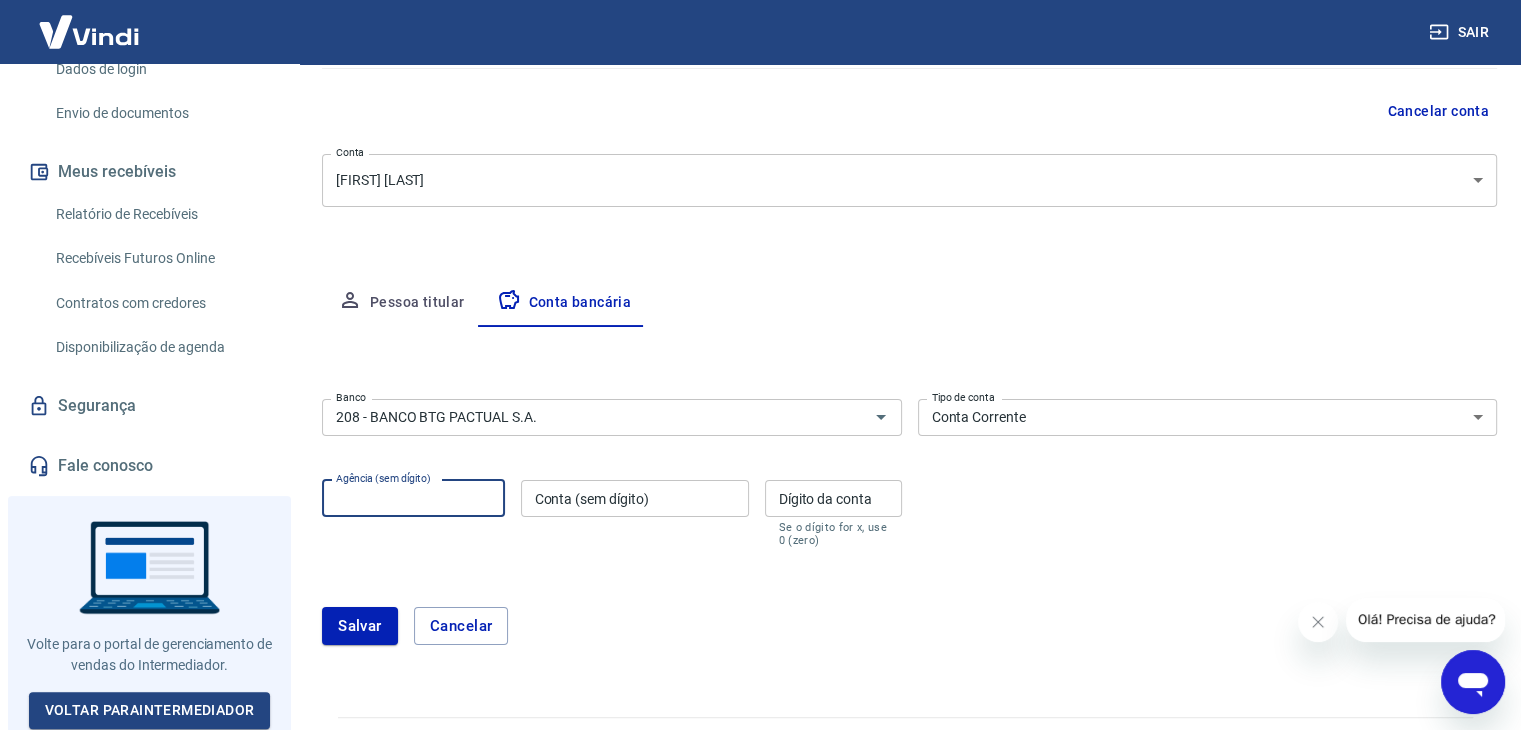 click on "Agência (sem dígito)" at bounding box center [413, 498] 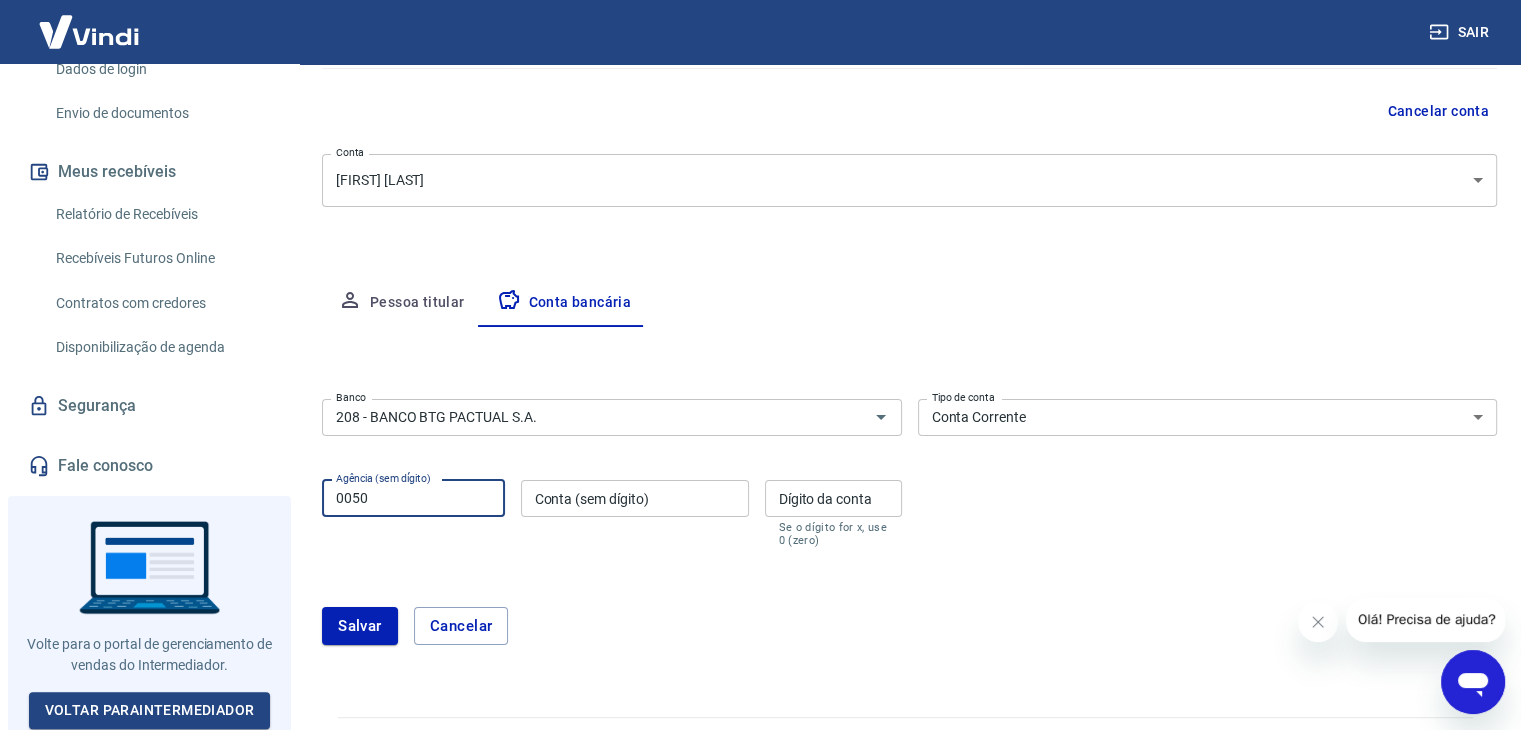 type on "0050" 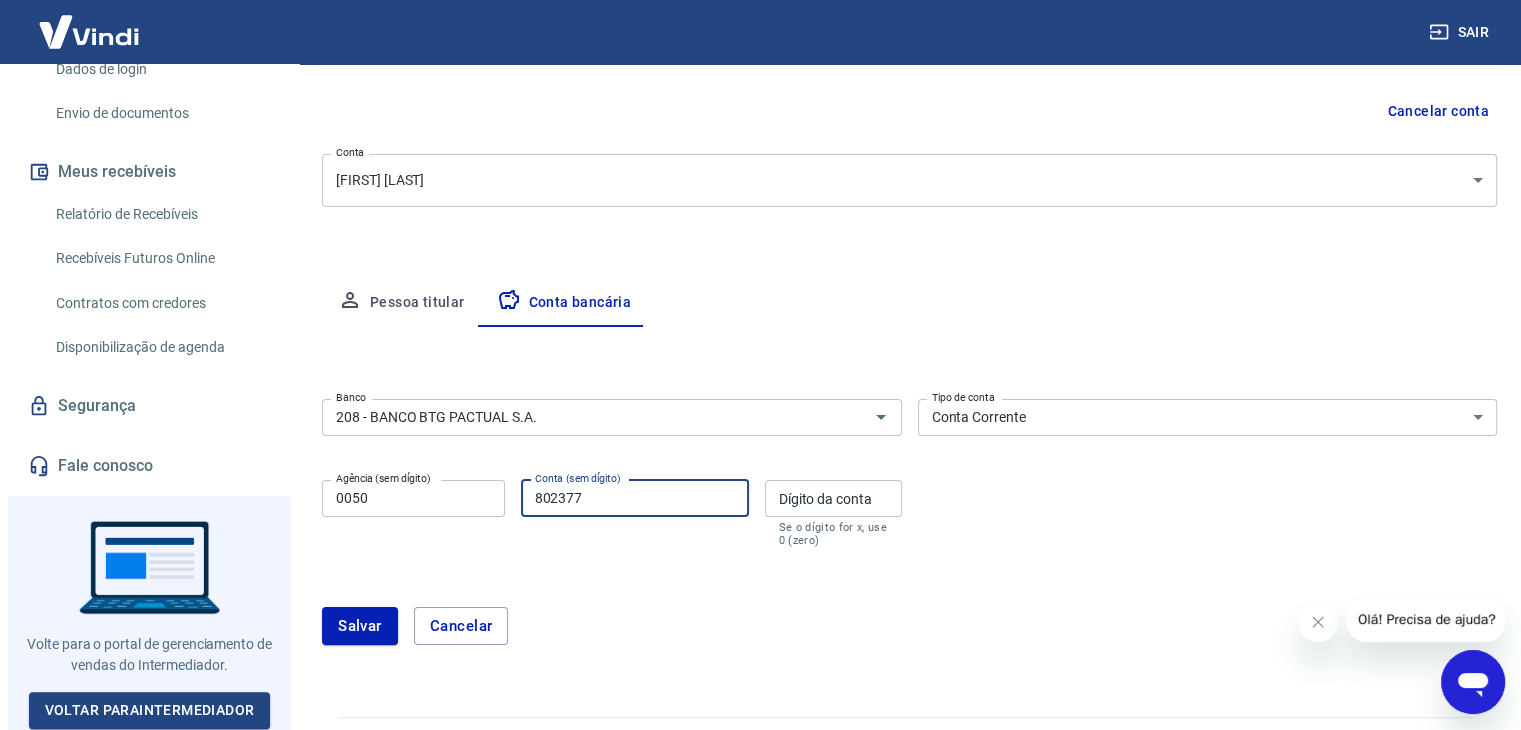 type on "802377" 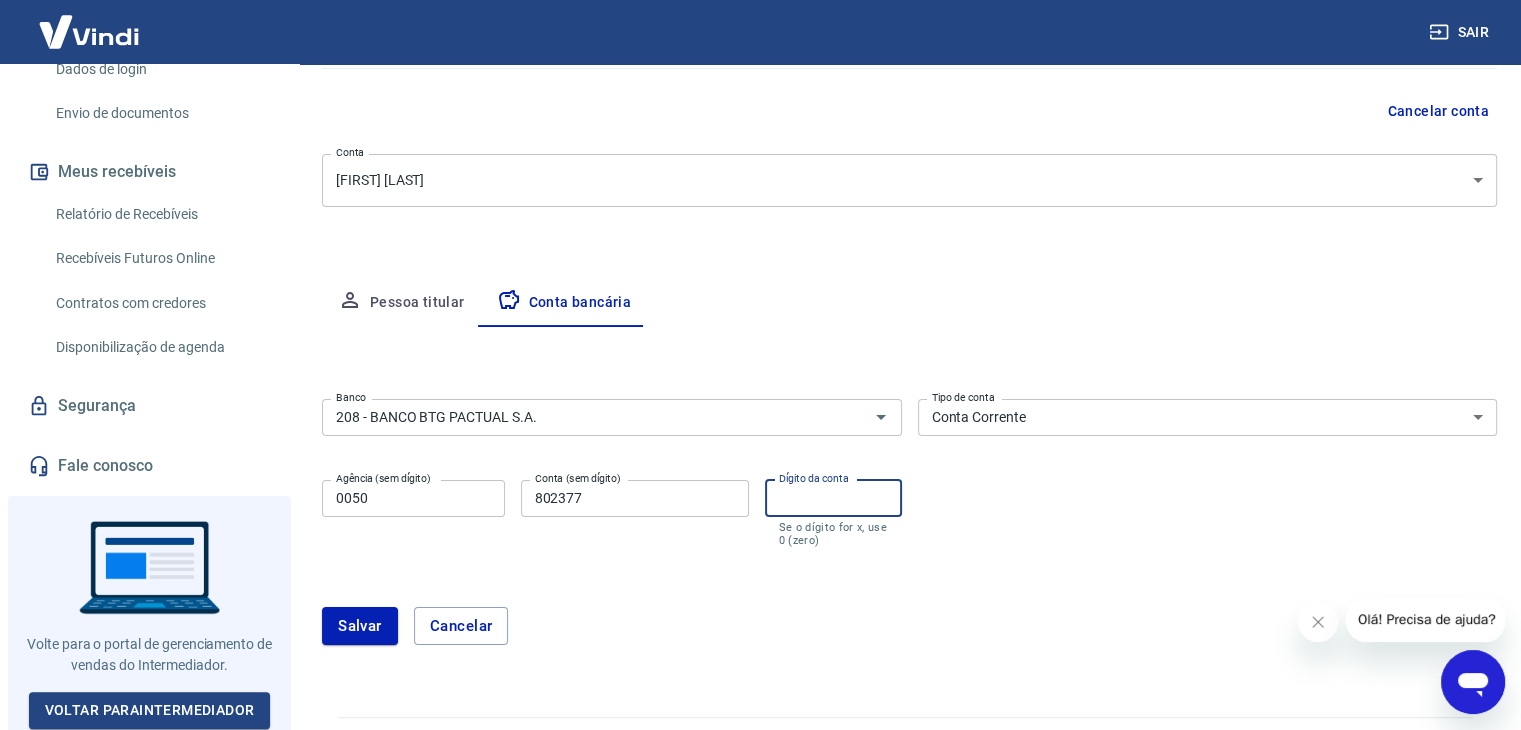 click on "Dígito da conta Dígito da conta Se o dígito for x, use 0 (zero)" at bounding box center [833, 513] 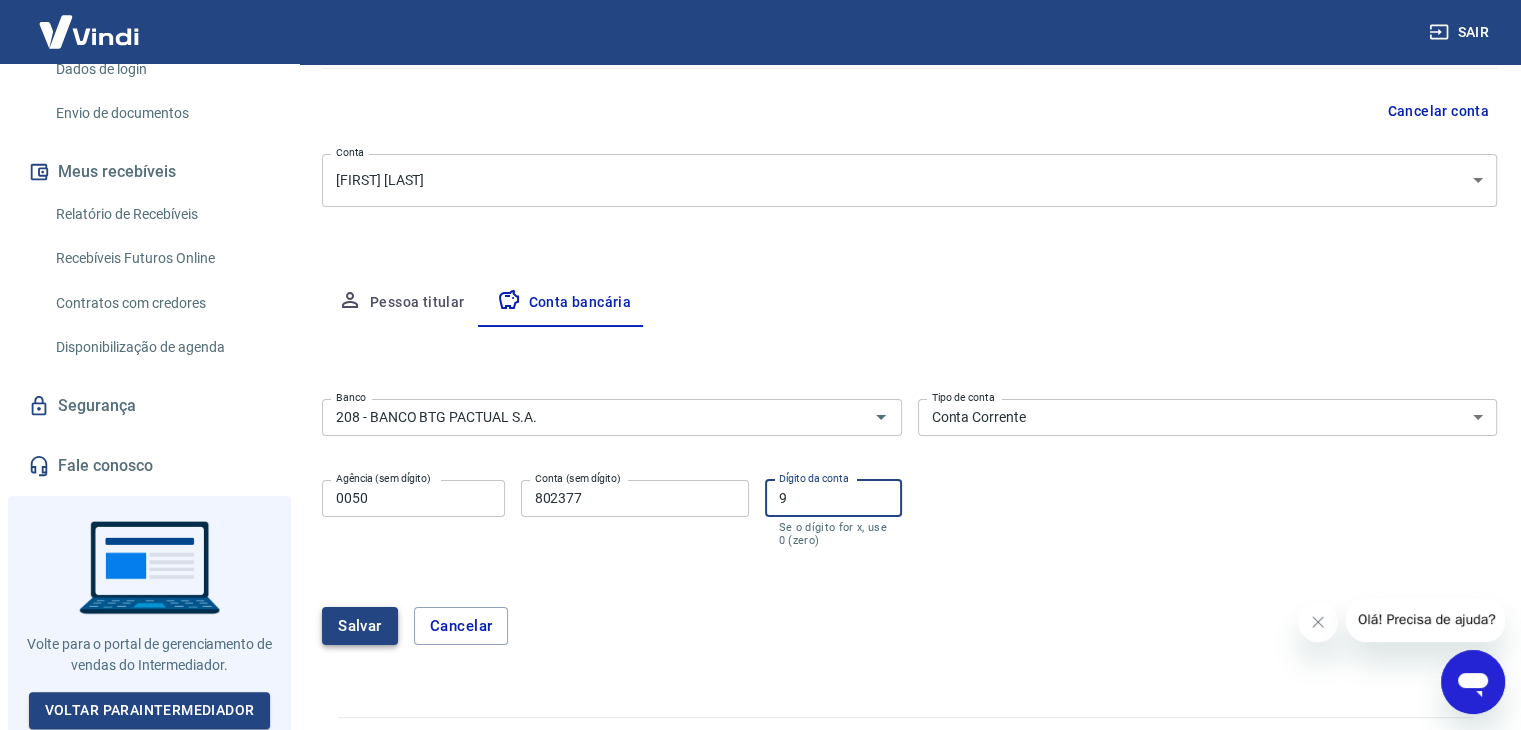 type on "9" 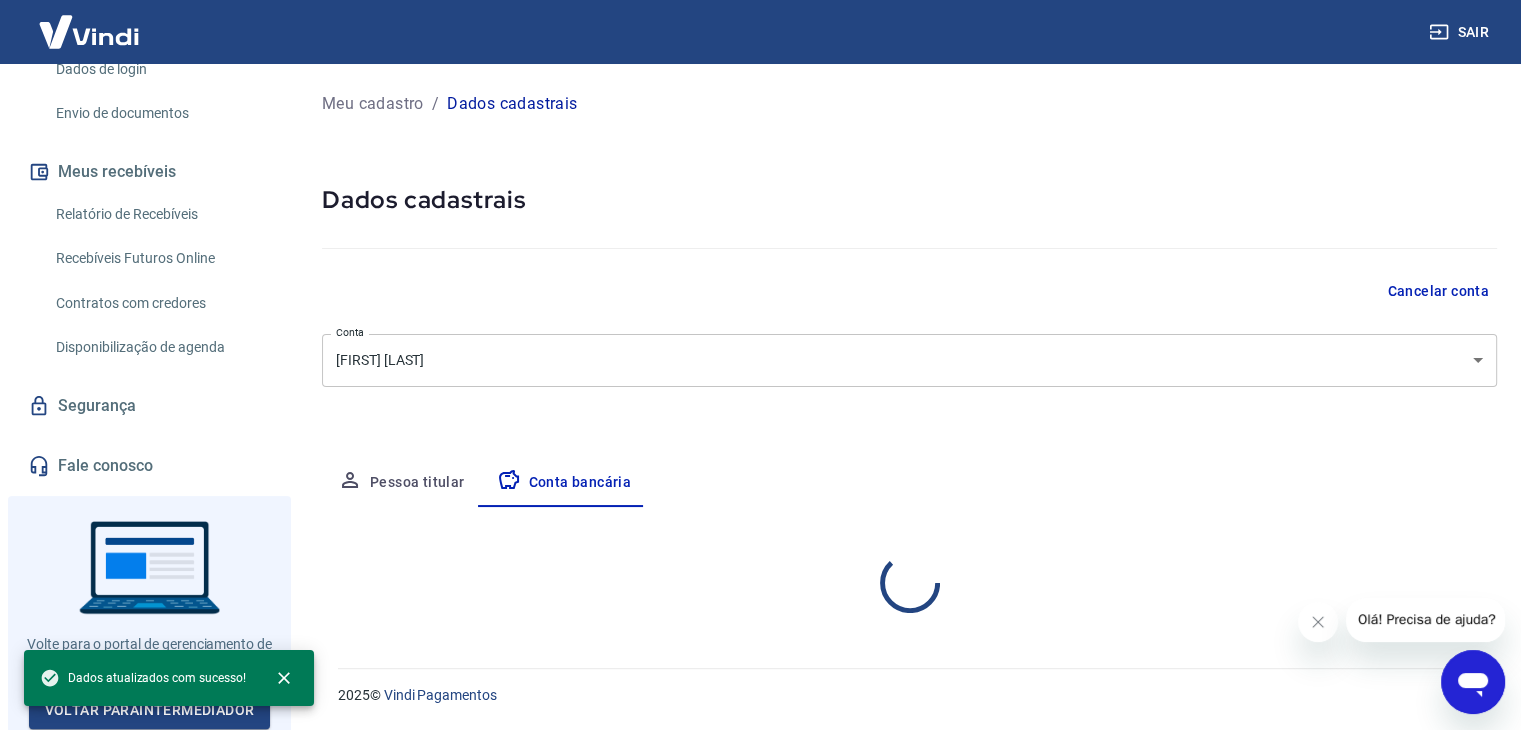 scroll, scrollTop: 0, scrollLeft: 0, axis: both 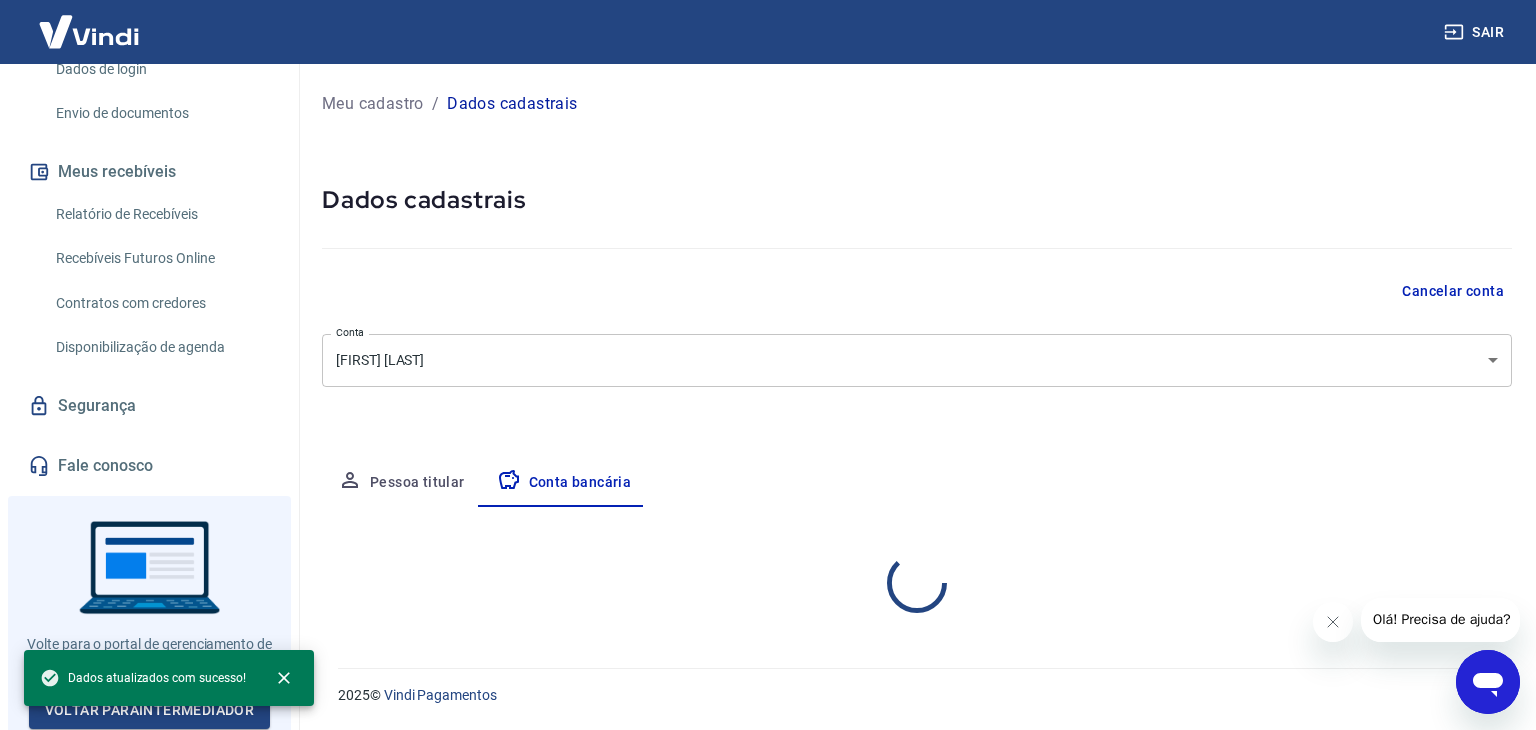 select on "1" 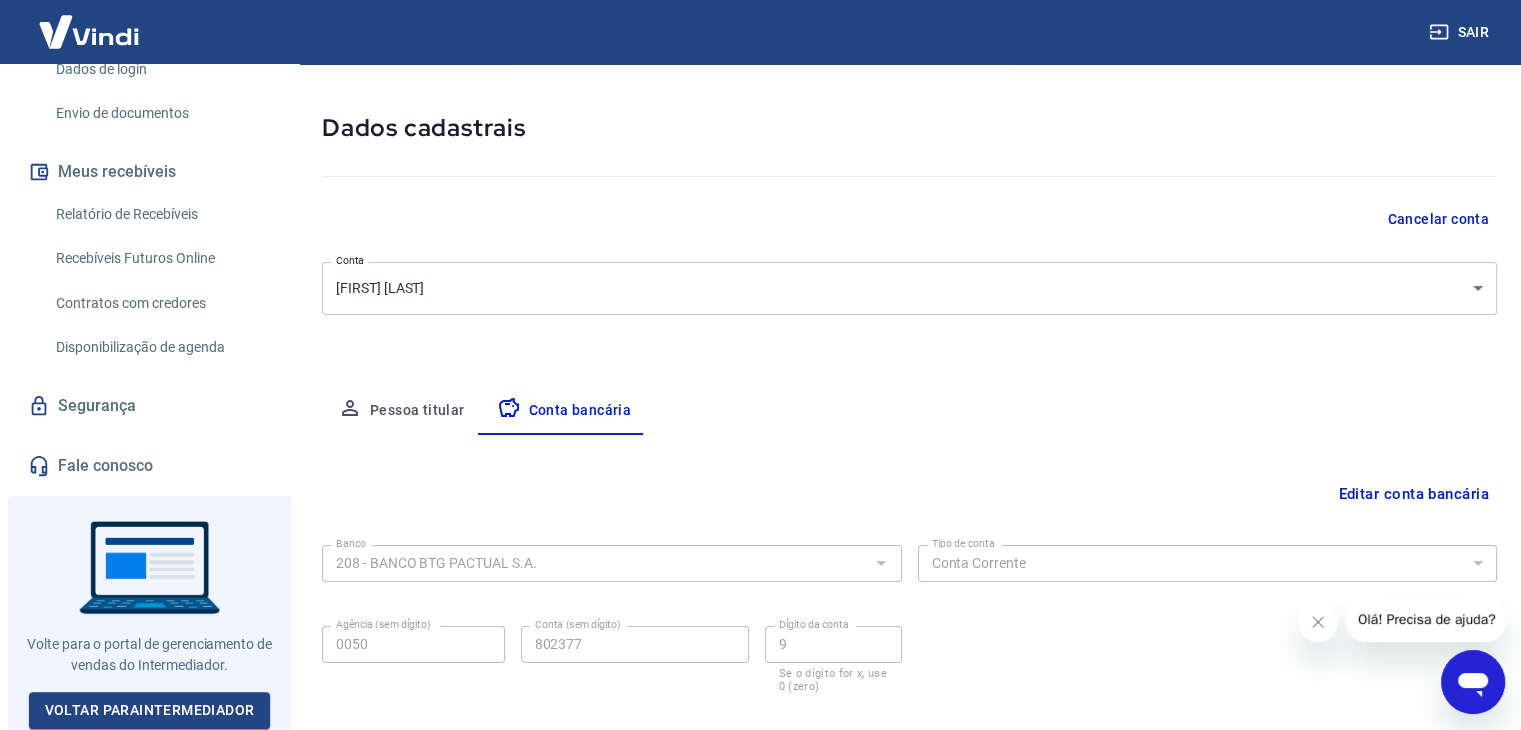 scroll, scrollTop: 0, scrollLeft: 0, axis: both 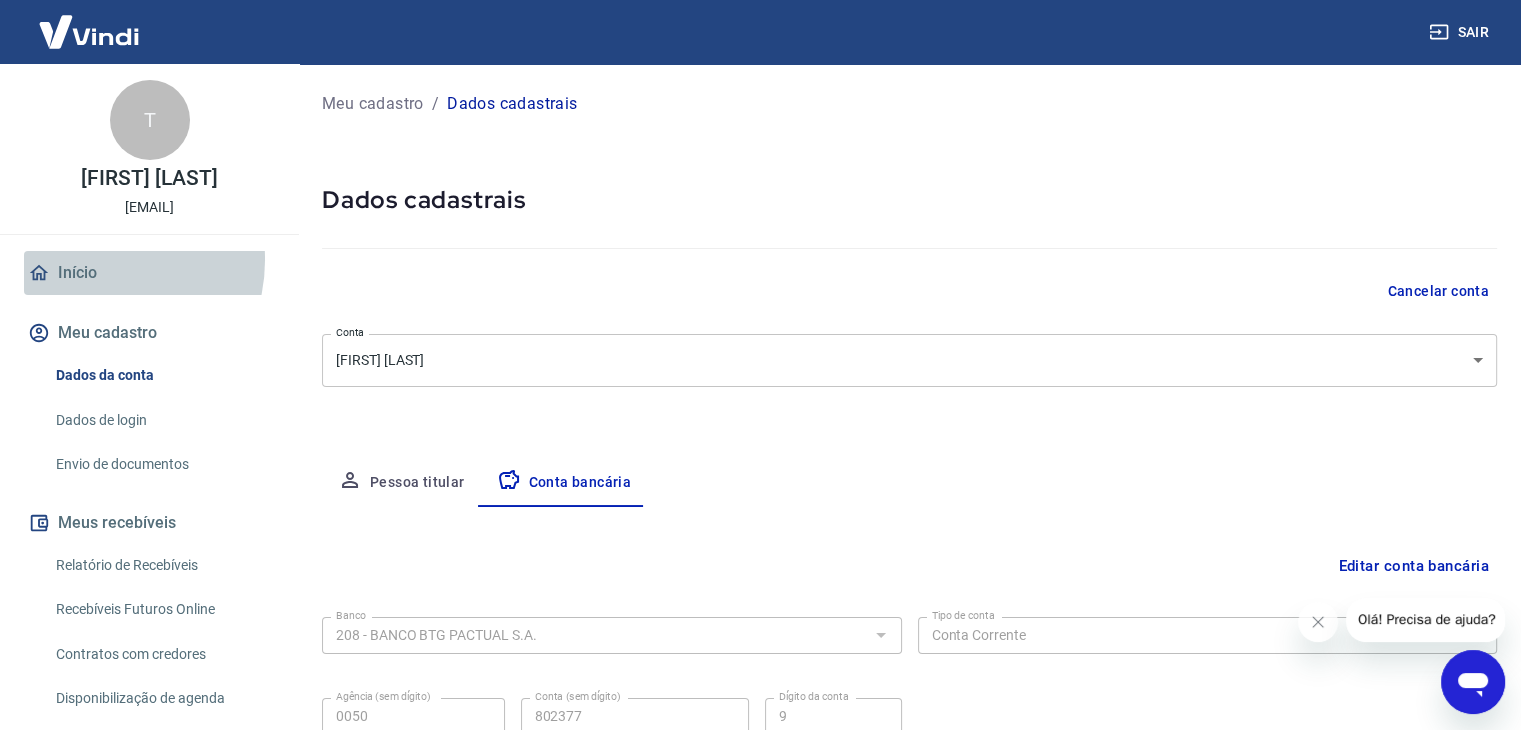 click on "Início" at bounding box center [149, 273] 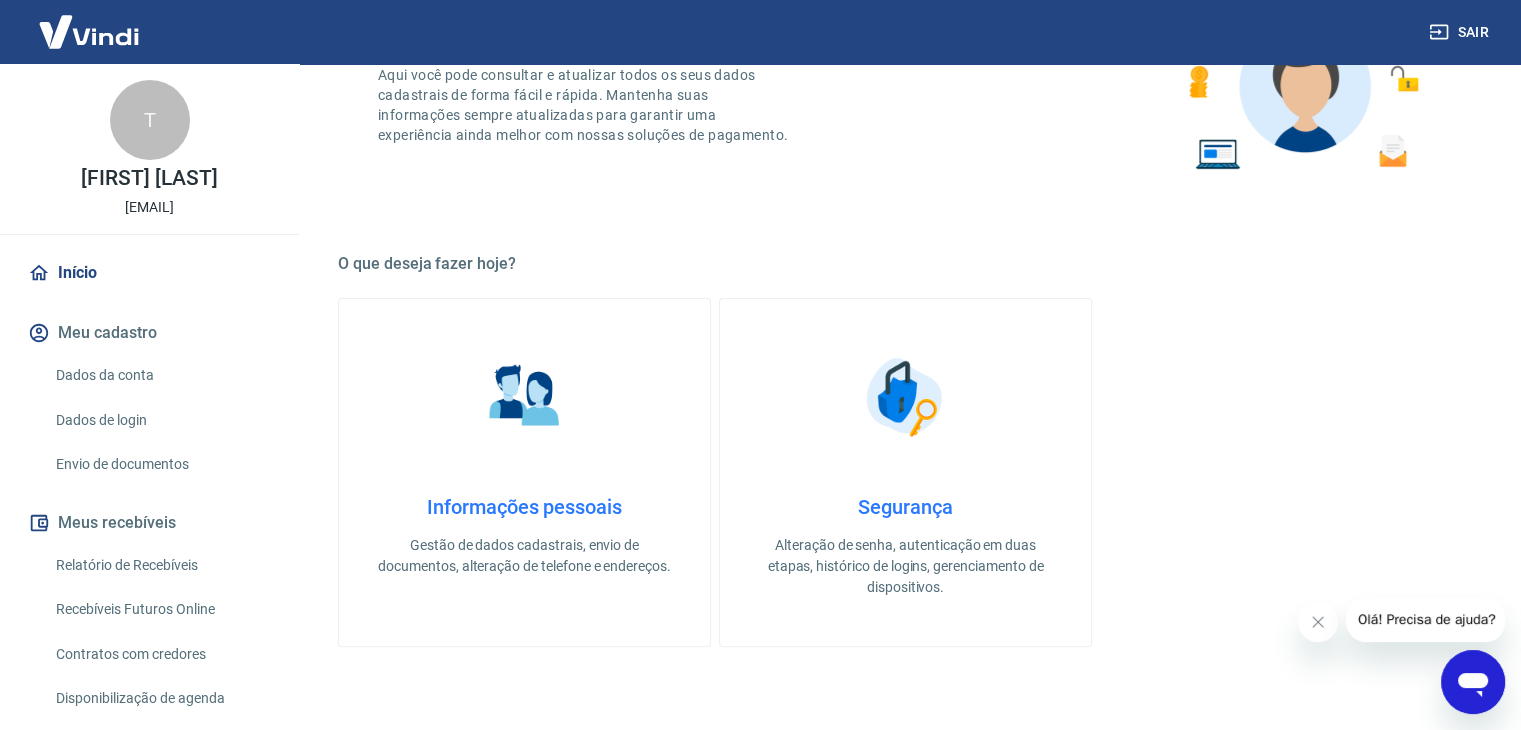 scroll, scrollTop: 400, scrollLeft: 0, axis: vertical 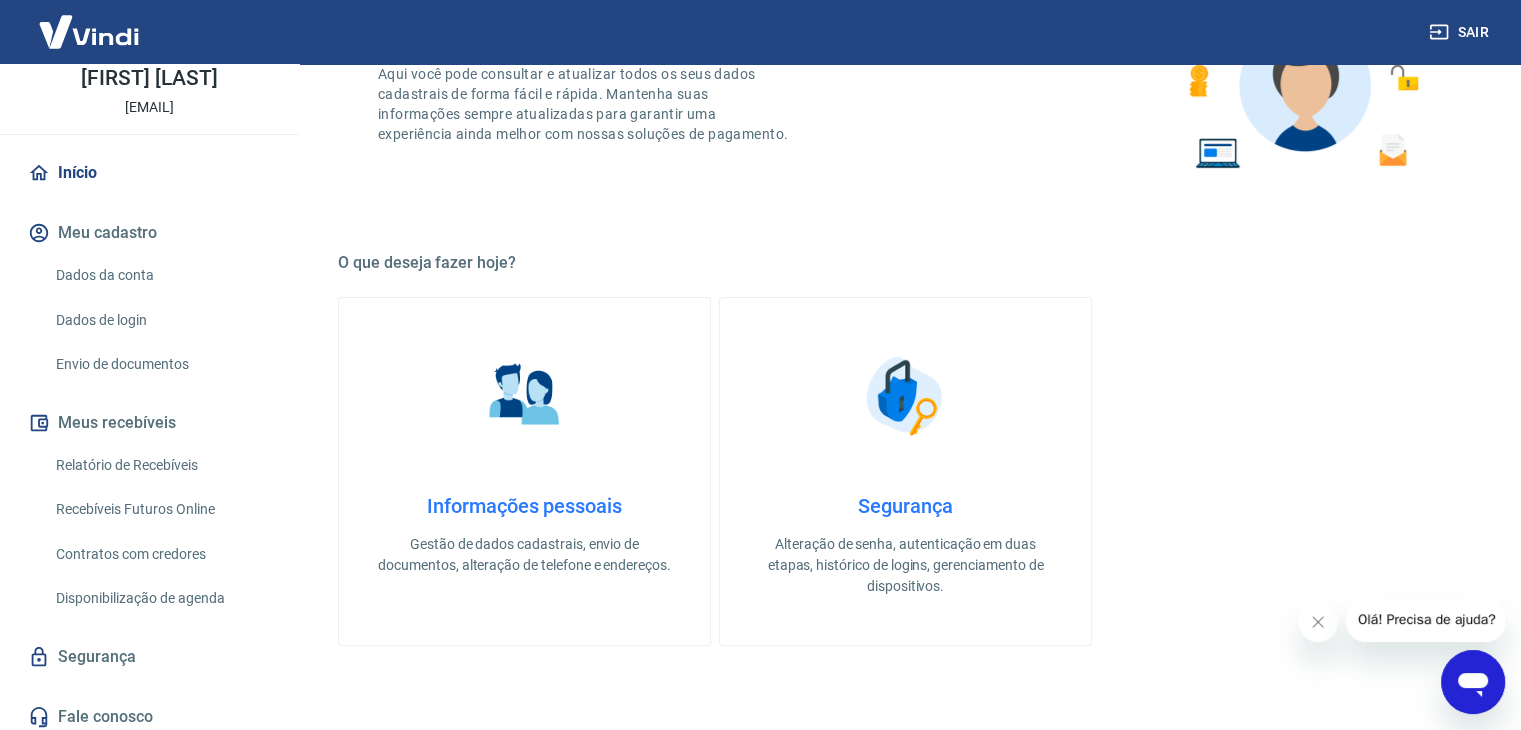 click on "Relatório de Recebíveis" at bounding box center (161, 465) 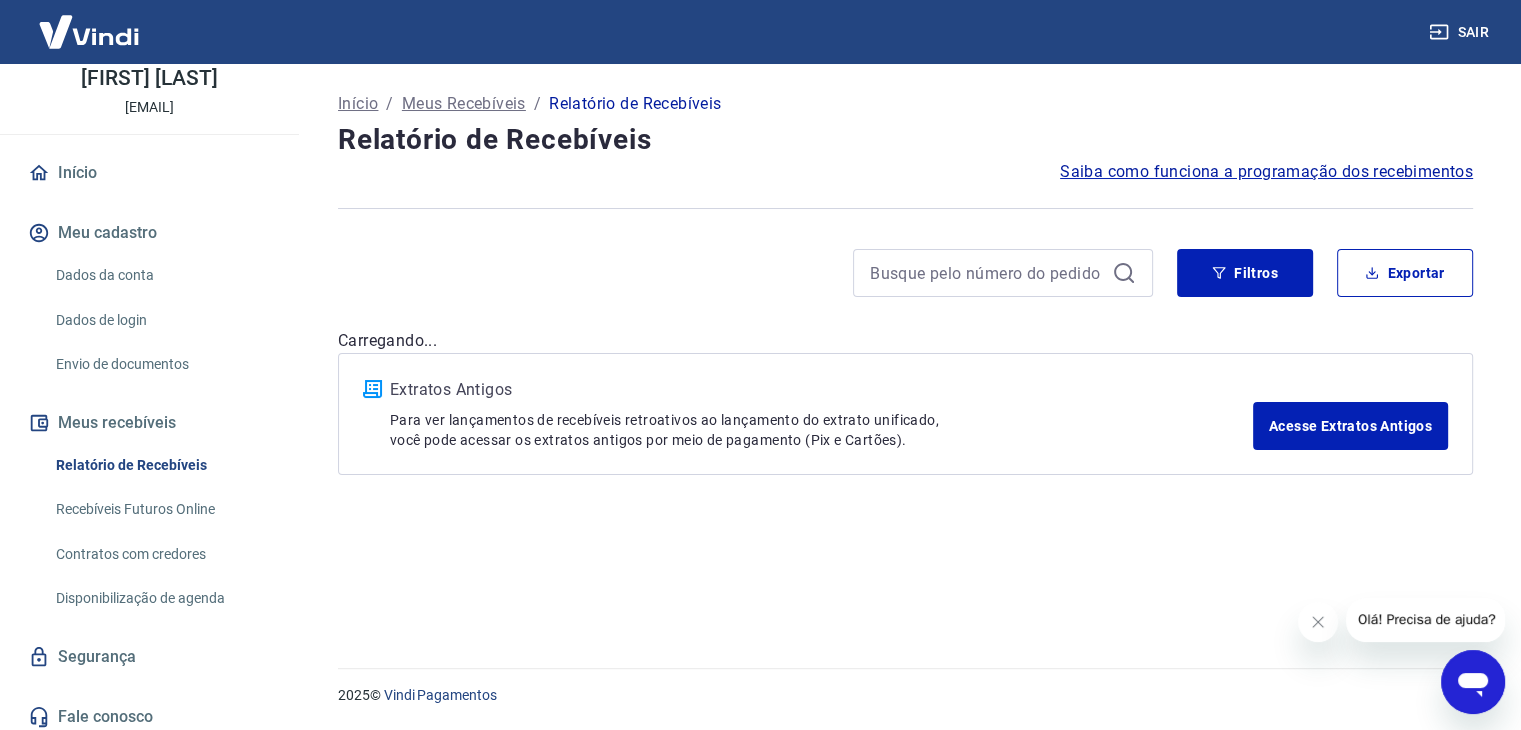 scroll, scrollTop: 0, scrollLeft: 0, axis: both 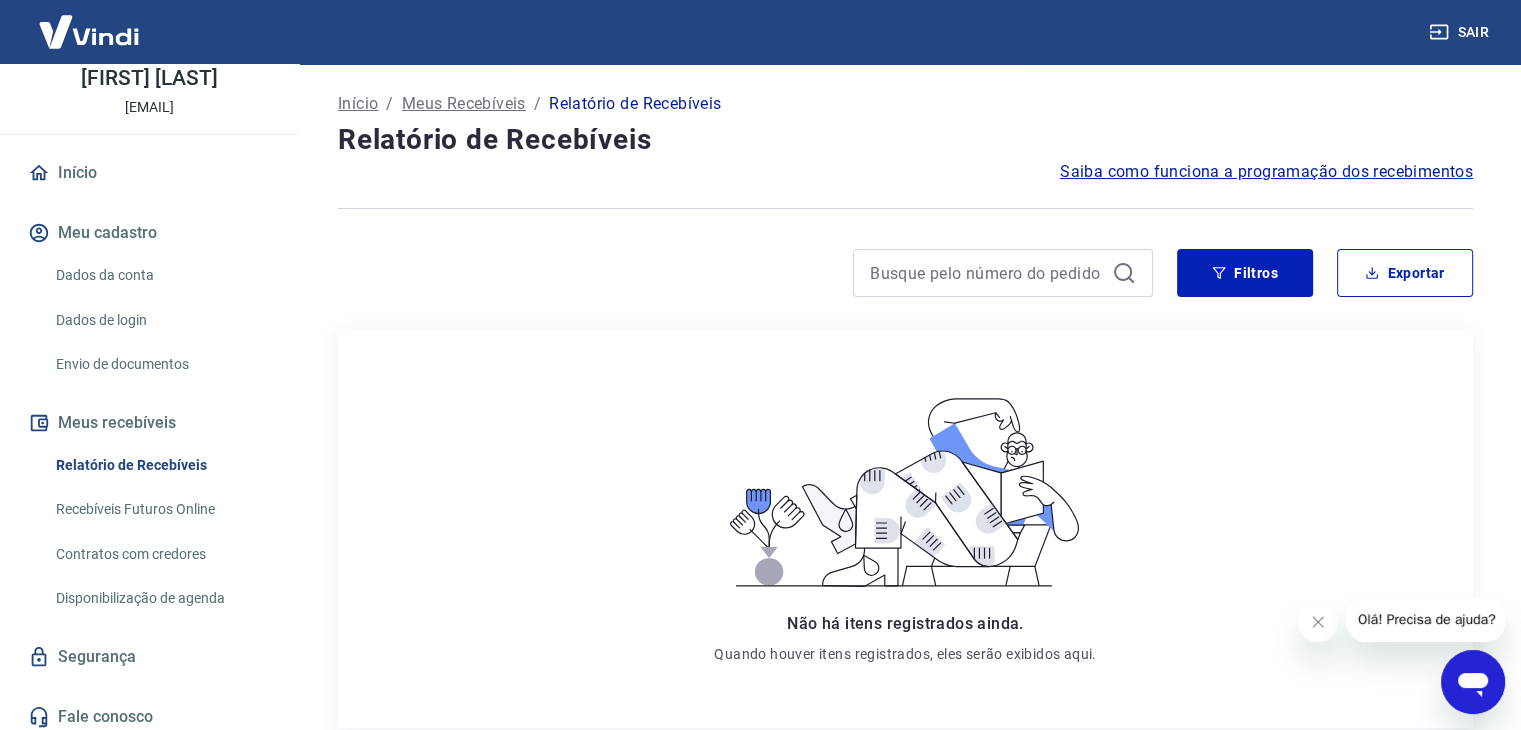 click on "Recebíveis Futuros Online" at bounding box center [161, 509] 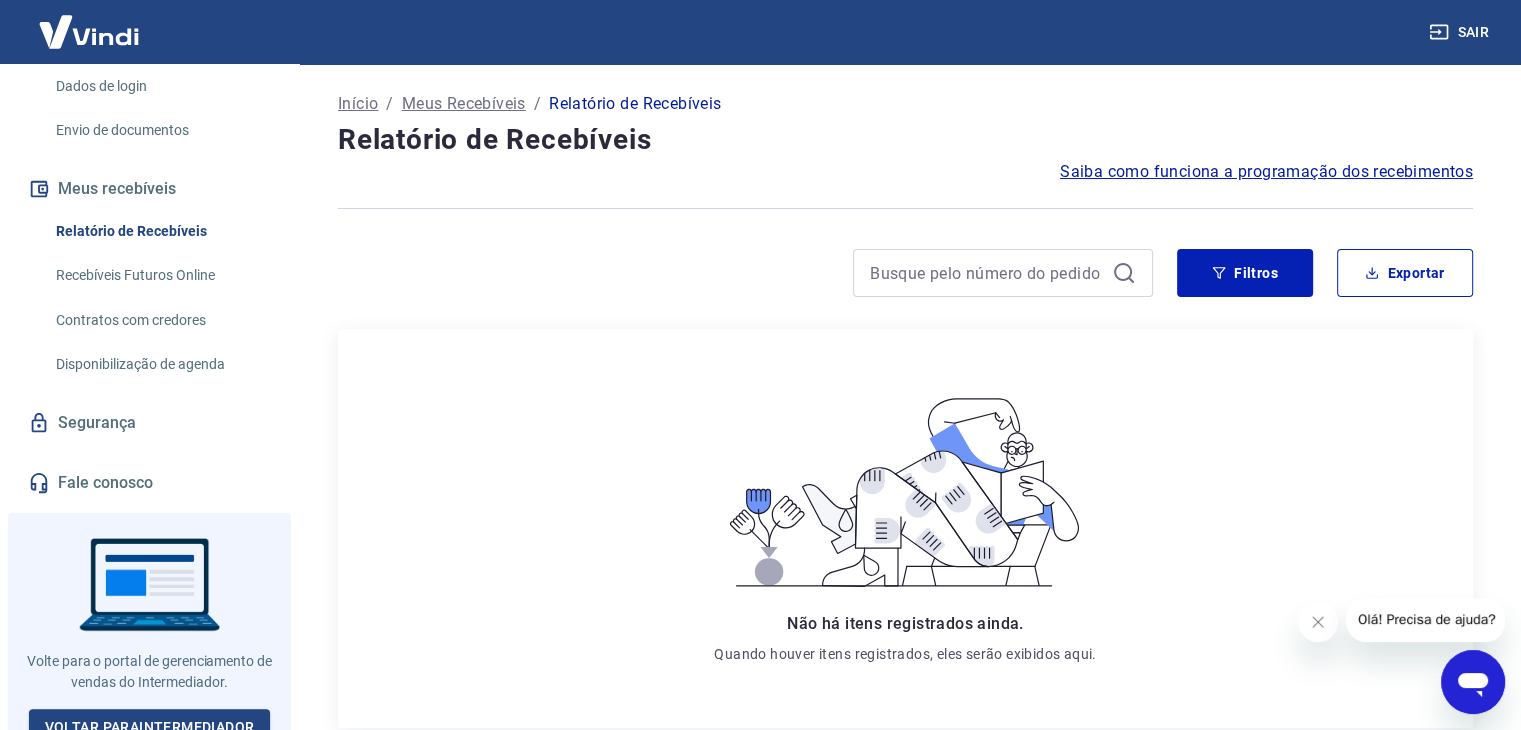 scroll, scrollTop: 351, scrollLeft: 0, axis: vertical 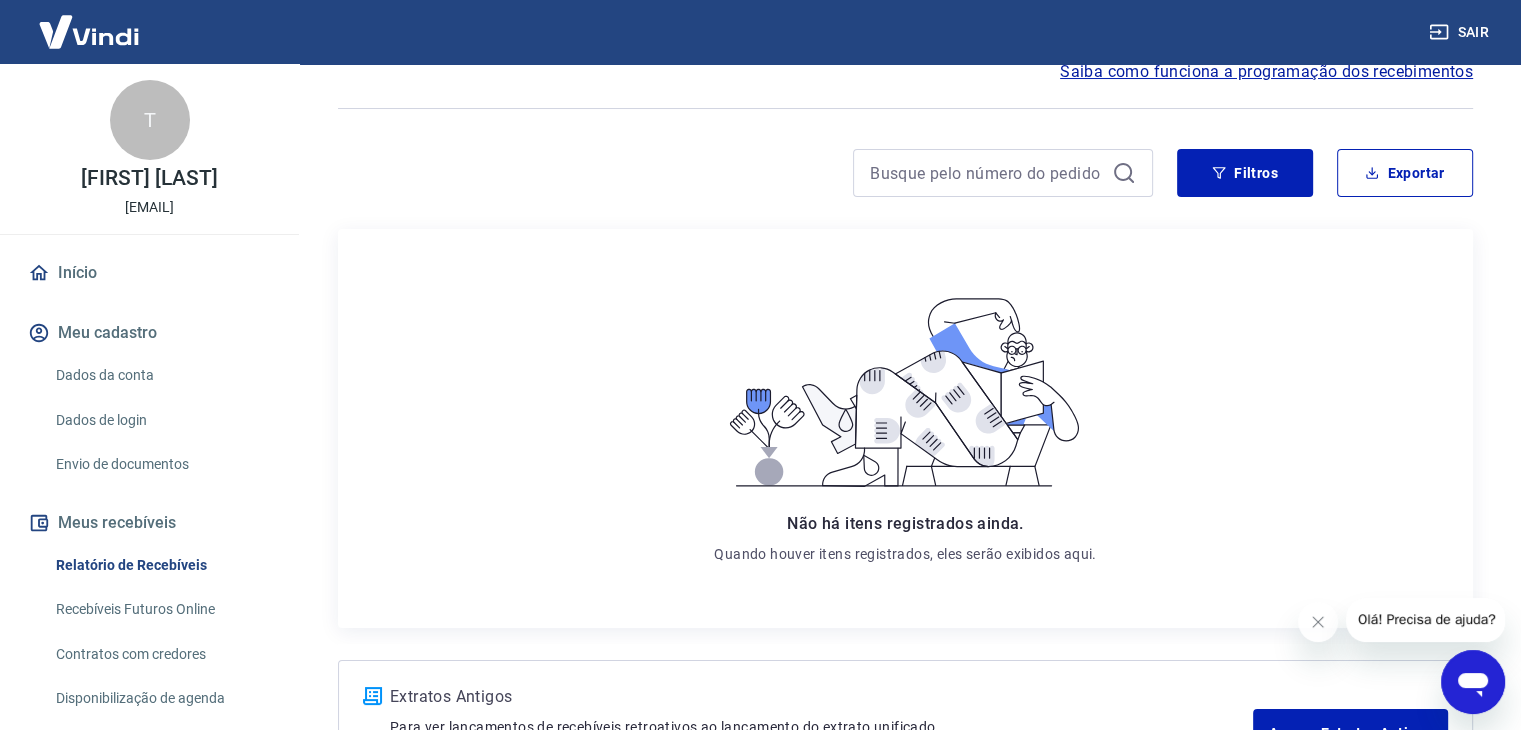 click on "Envio de documentos" at bounding box center [161, 464] 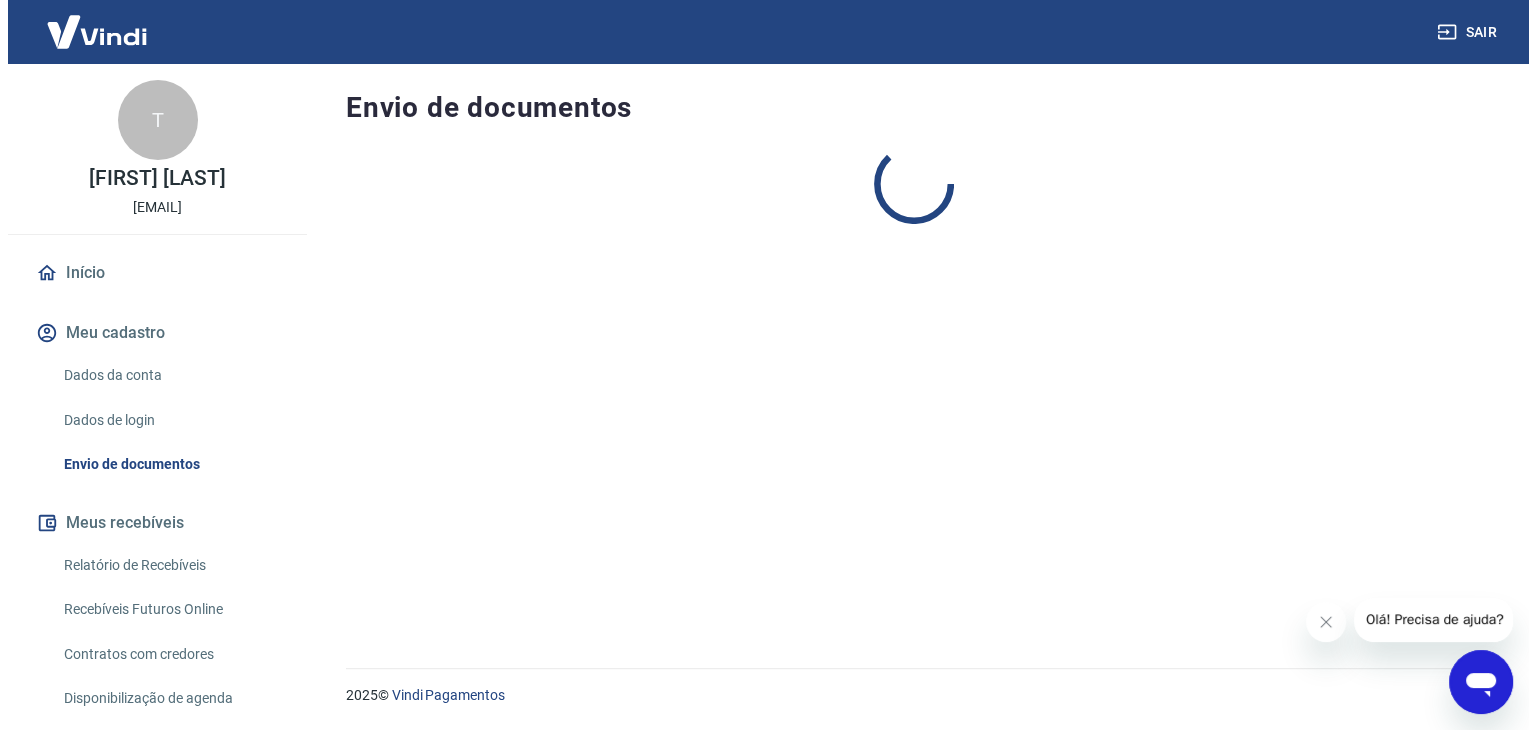 scroll, scrollTop: 0, scrollLeft: 0, axis: both 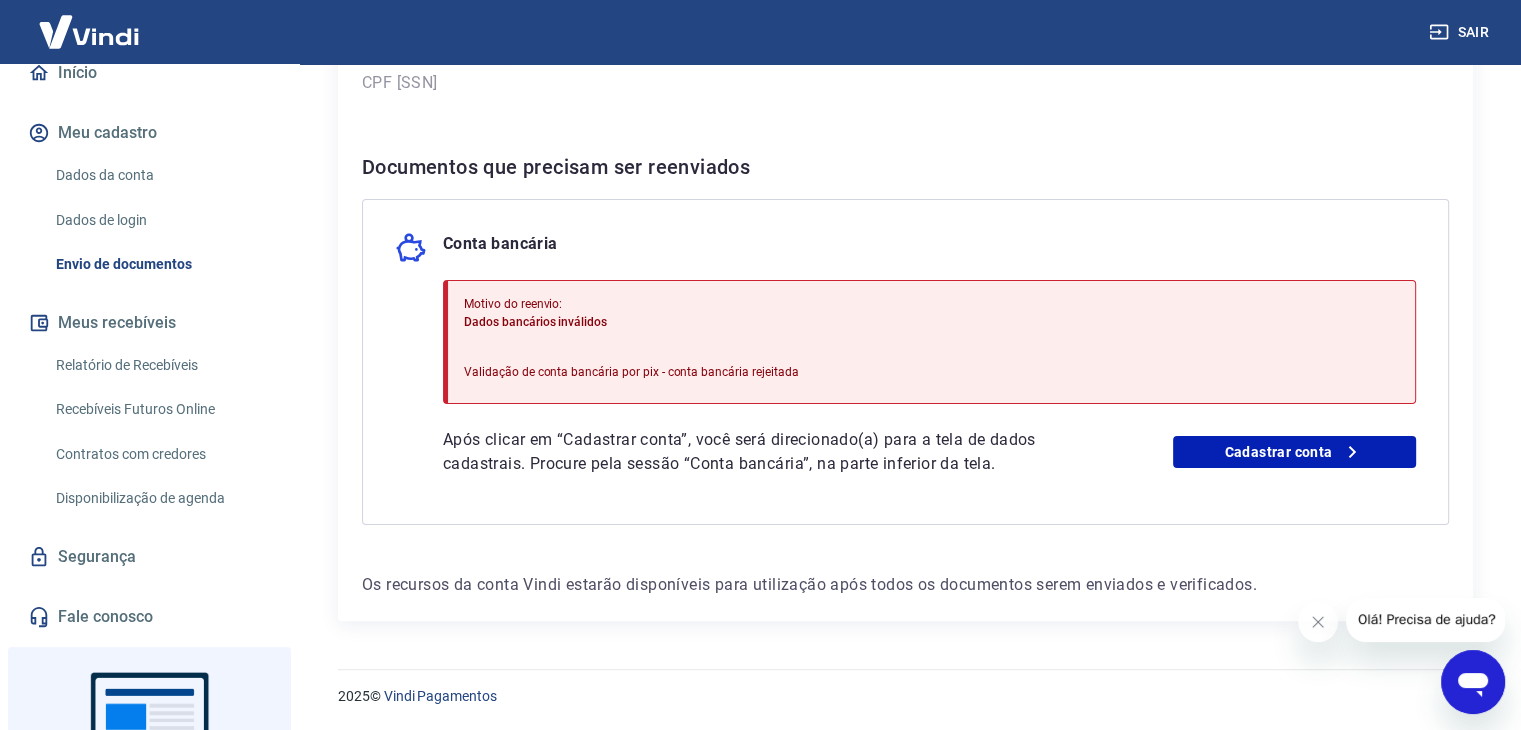 click on "Dados da conta" at bounding box center [161, 175] 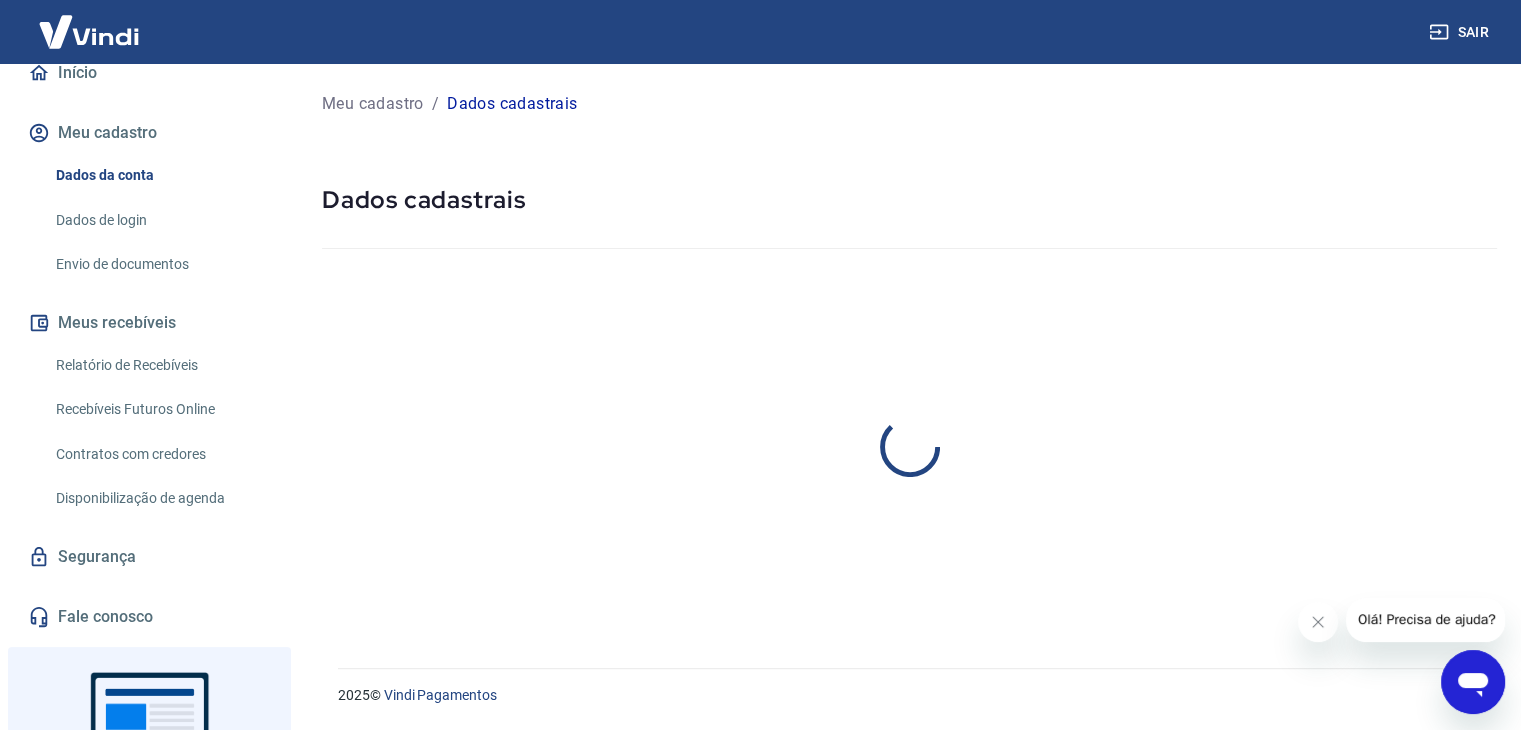 scroll, scrollTop: 0, scrollLeft: 0, axis: both 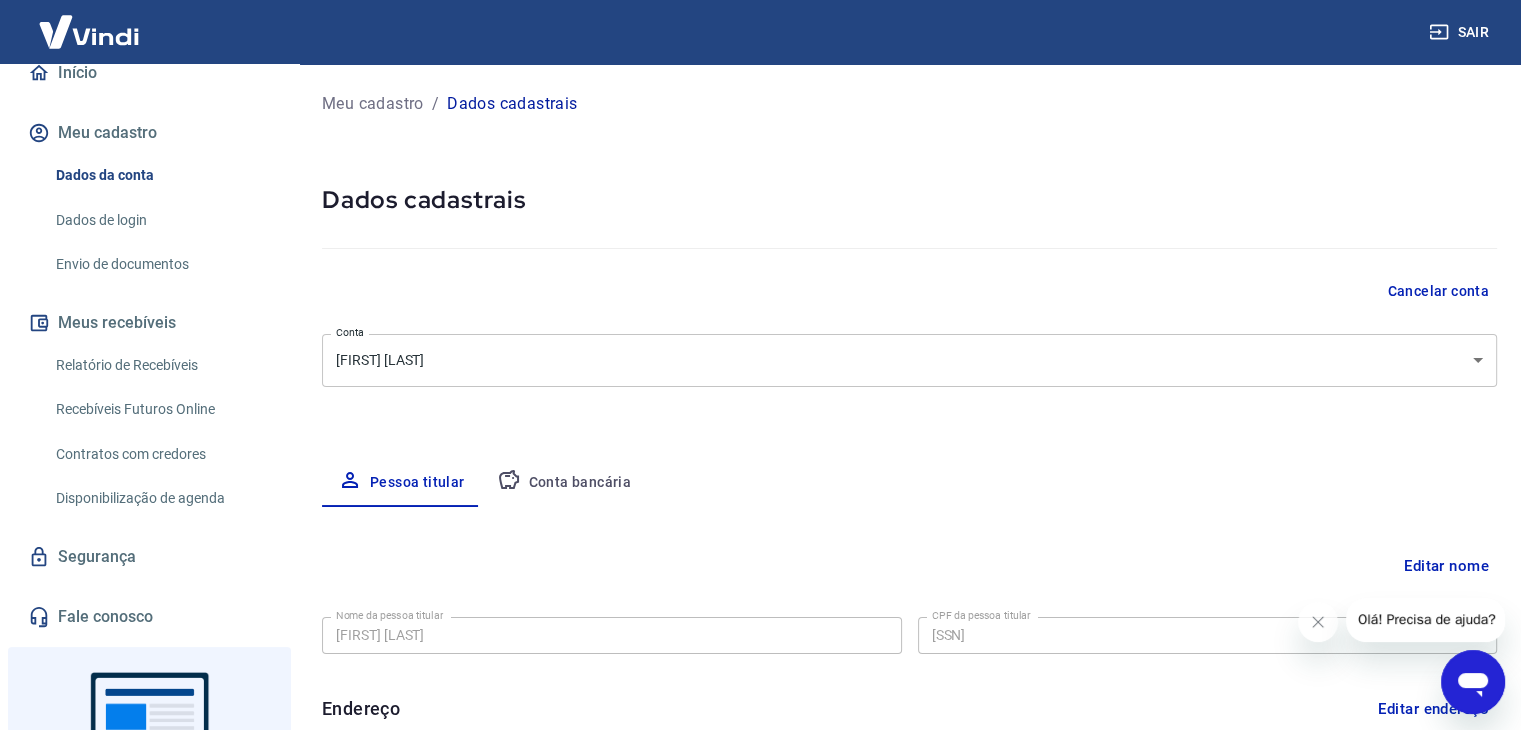 click on "Dados de login" at bounding box center [161, 220] 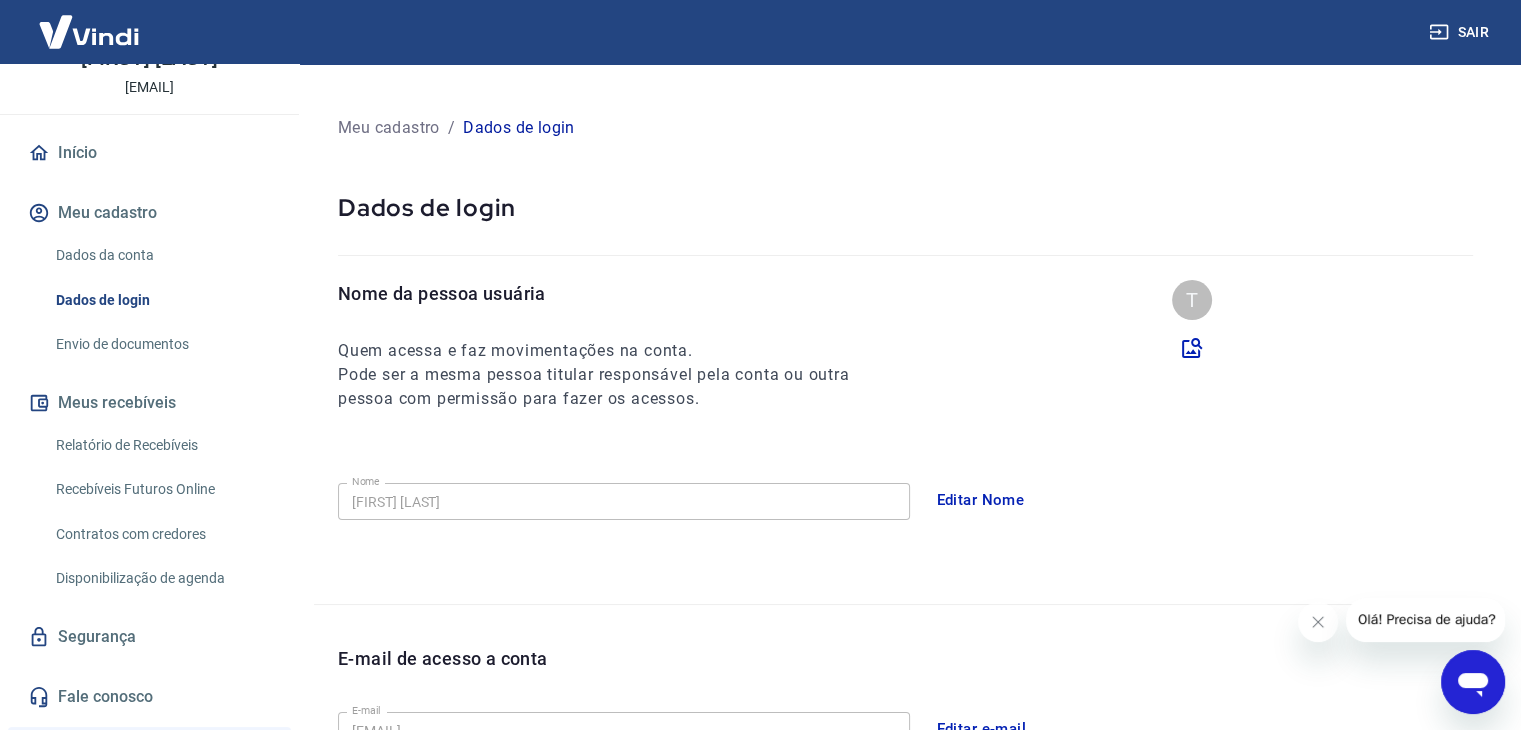 scroll, scrollTop: 0, scrollLeft: 0, axis: both 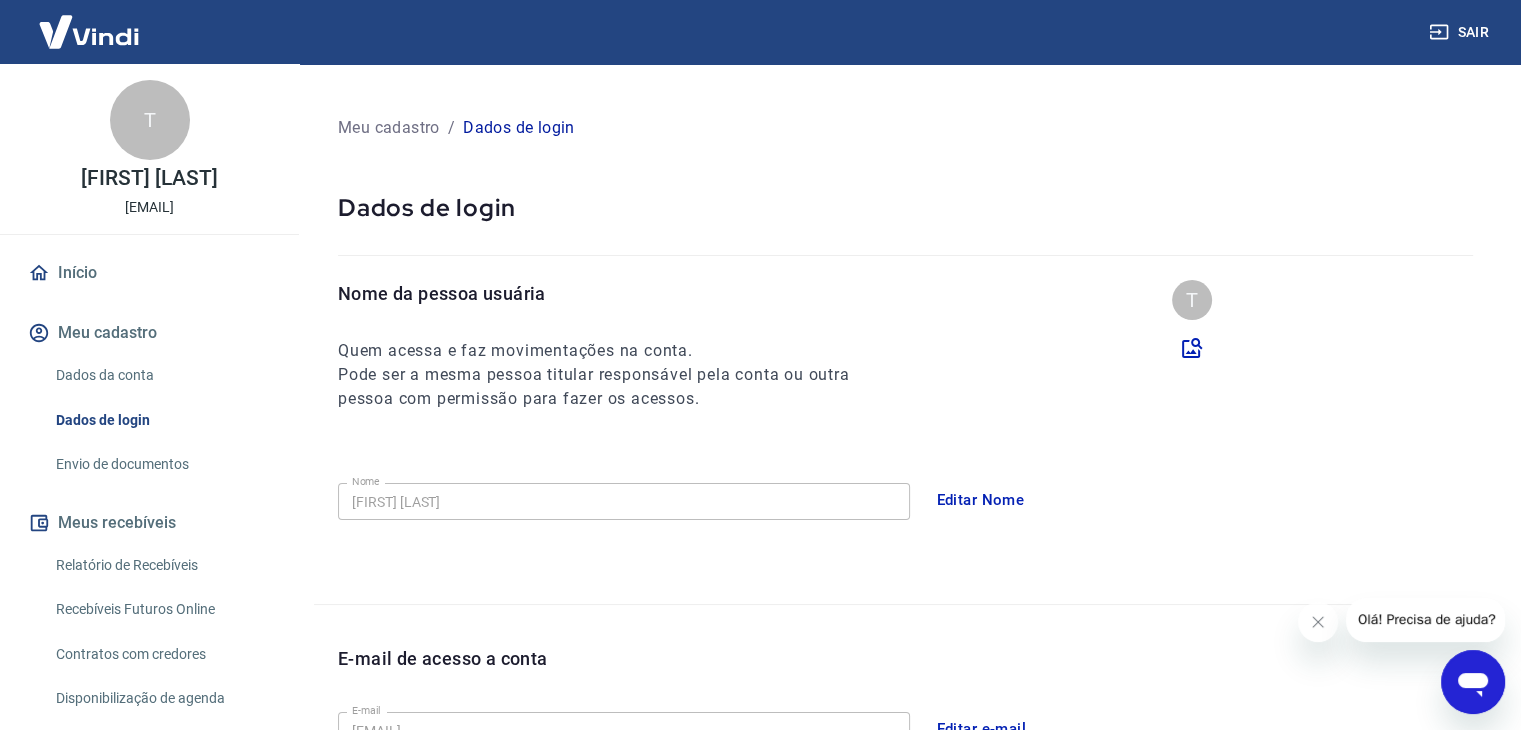 click on "Relatório de Recebíveis" at bounding box center [161, 565] 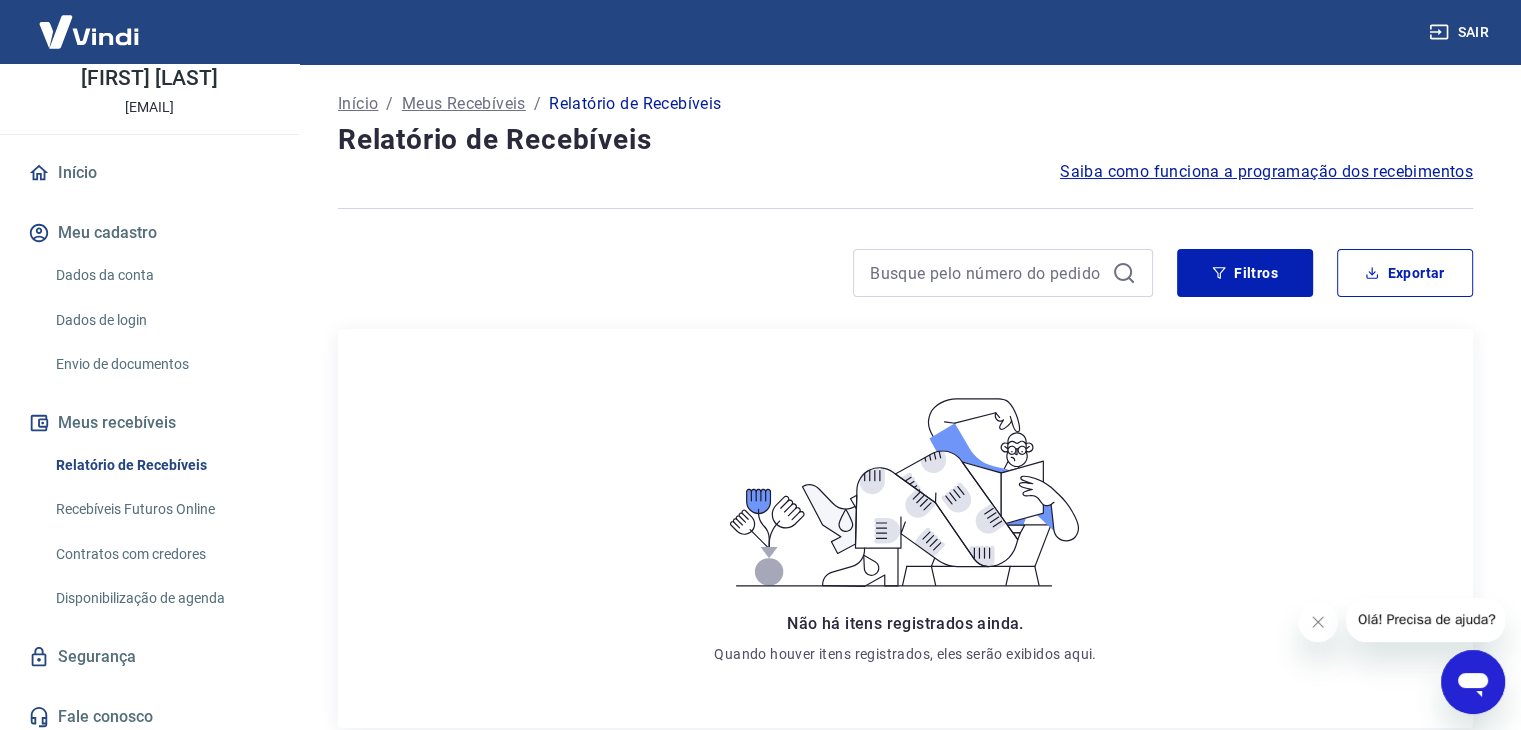 scroll, scrollTop: 200, scrollLeft: 0, axis: vertical 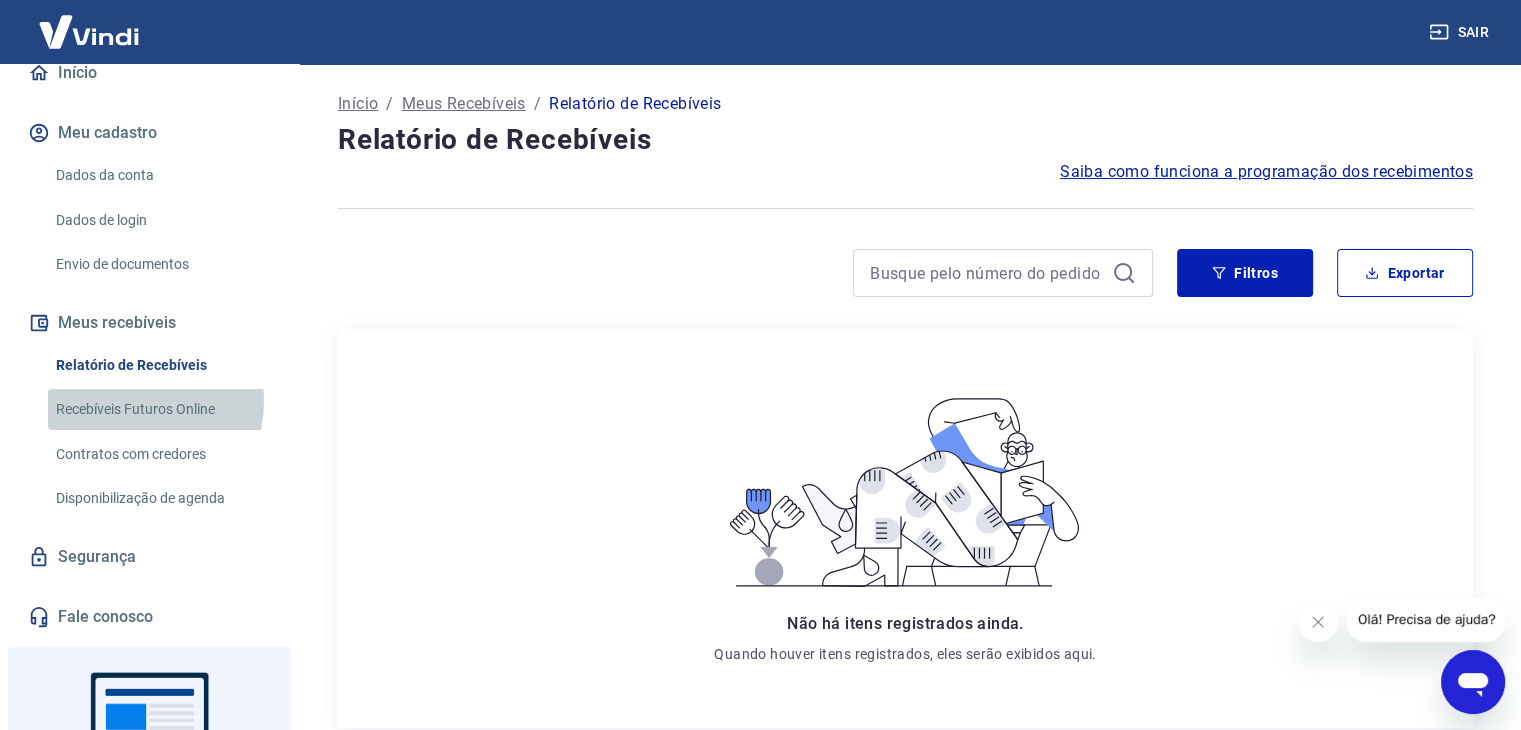 click on "Recebíveis Futuros Online" at bounding box center [161, 409] 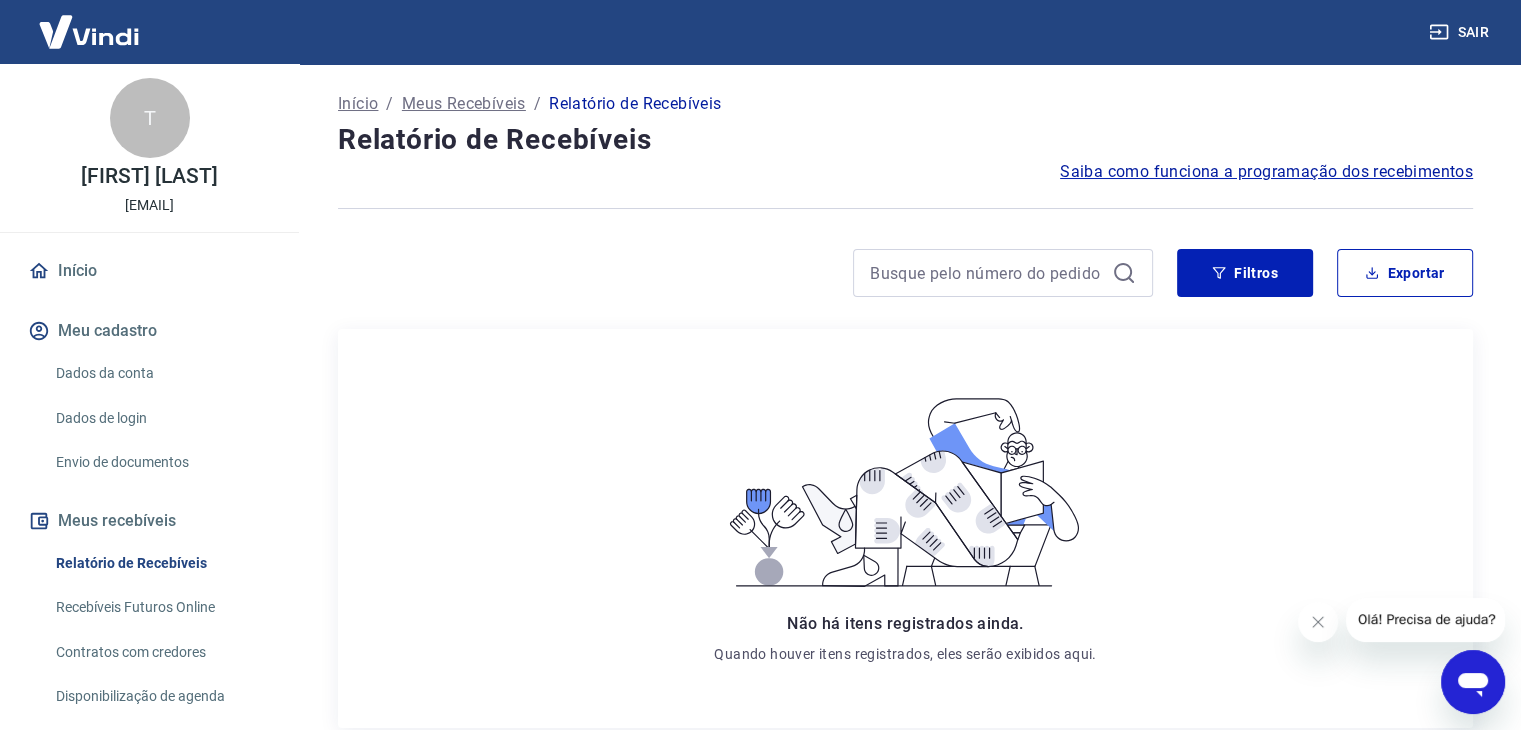 scroll, scrollTop: 0, scrollLeft: 0, axis: both 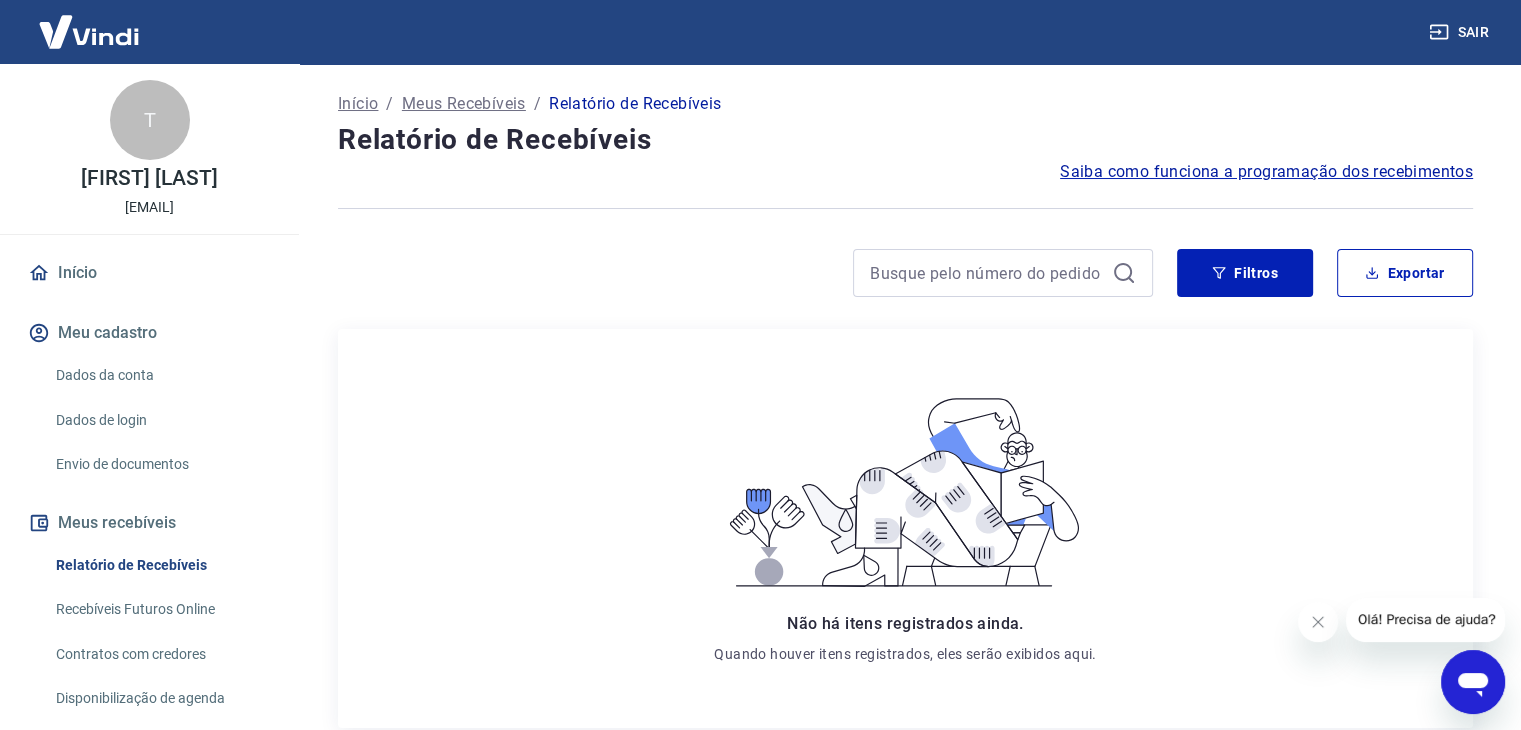 click on "Dados de login" at bounding box center (161, 420) 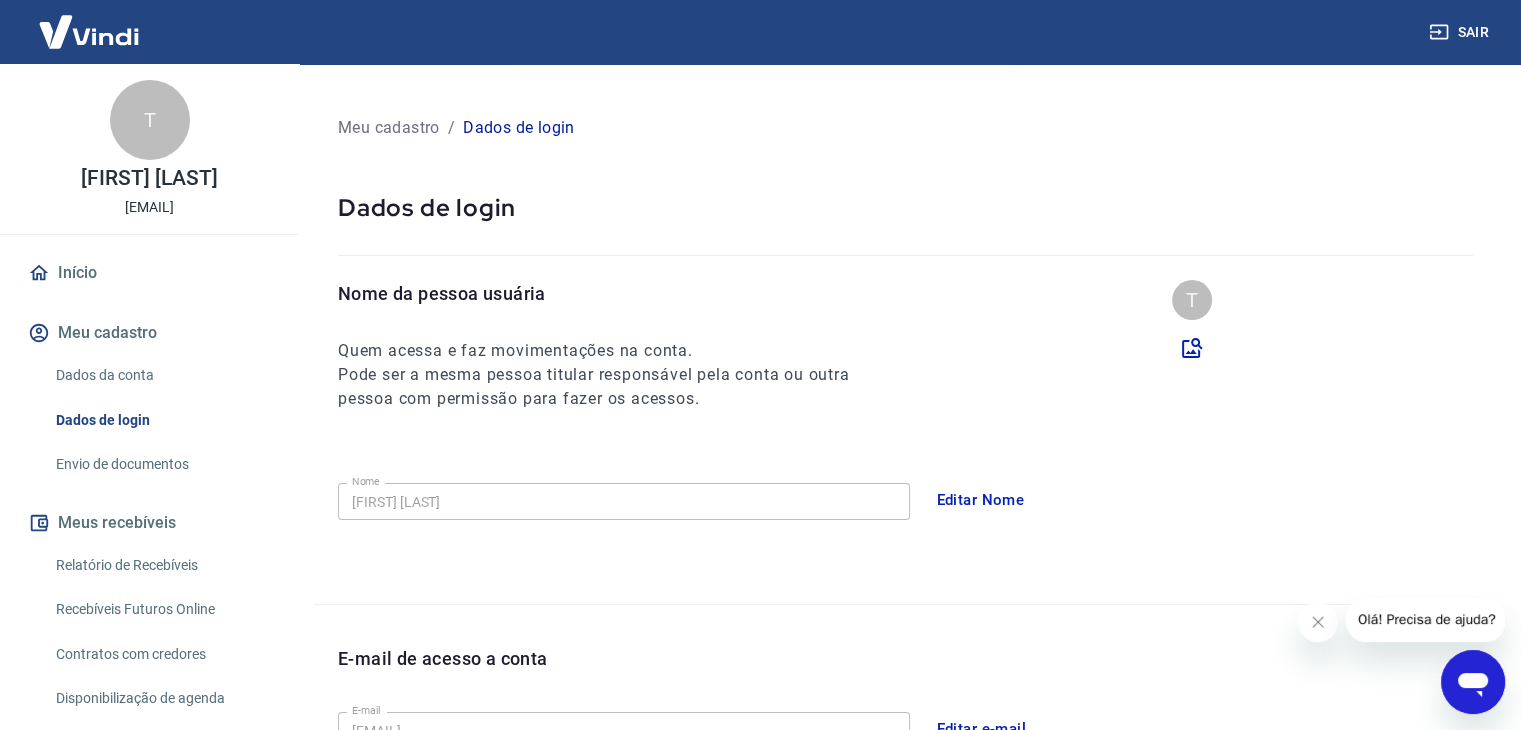 click on "Dados da conta" at bounding box center (161, 375) 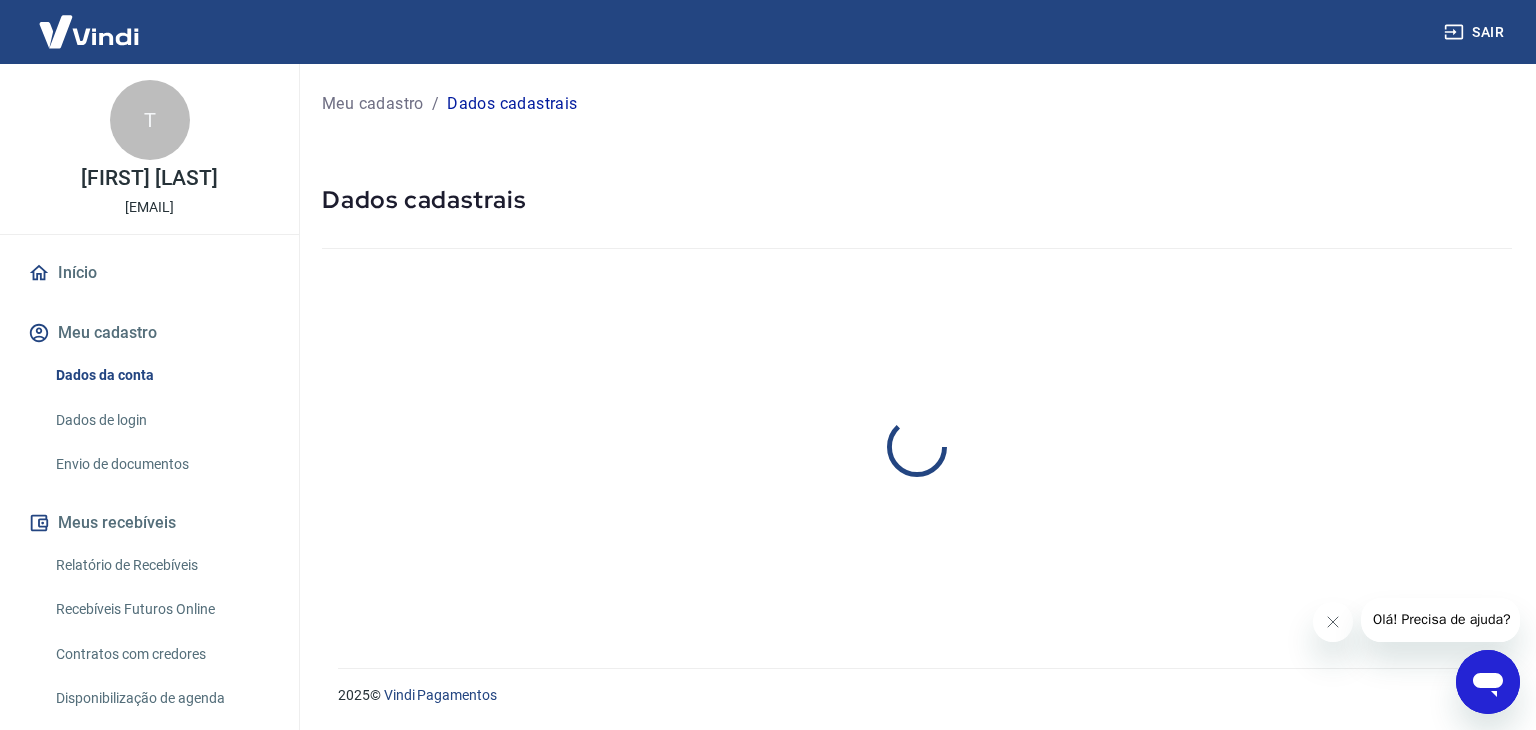 select on "SP" 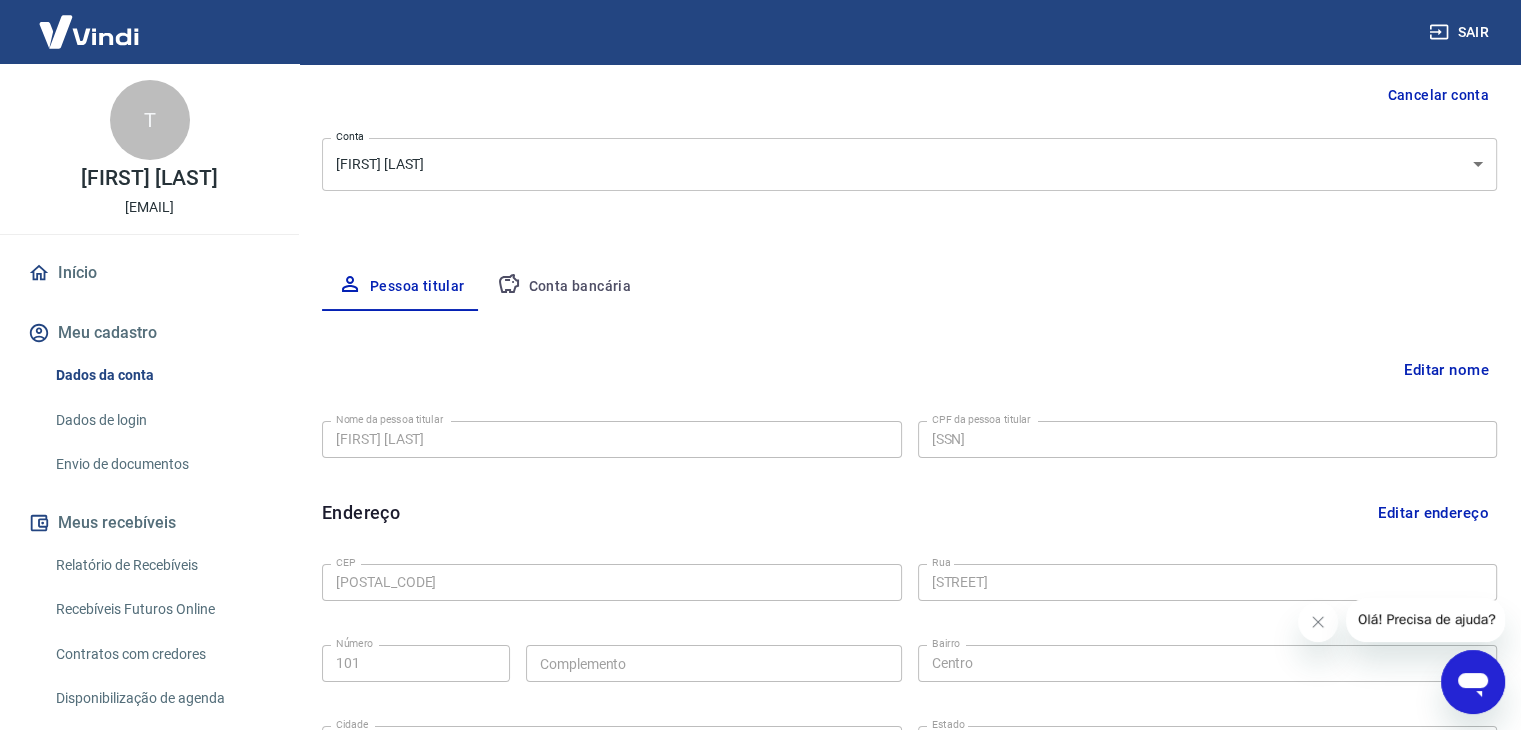 scroll, scrollTop: 200, scrollLeft: 0, axis: vertical 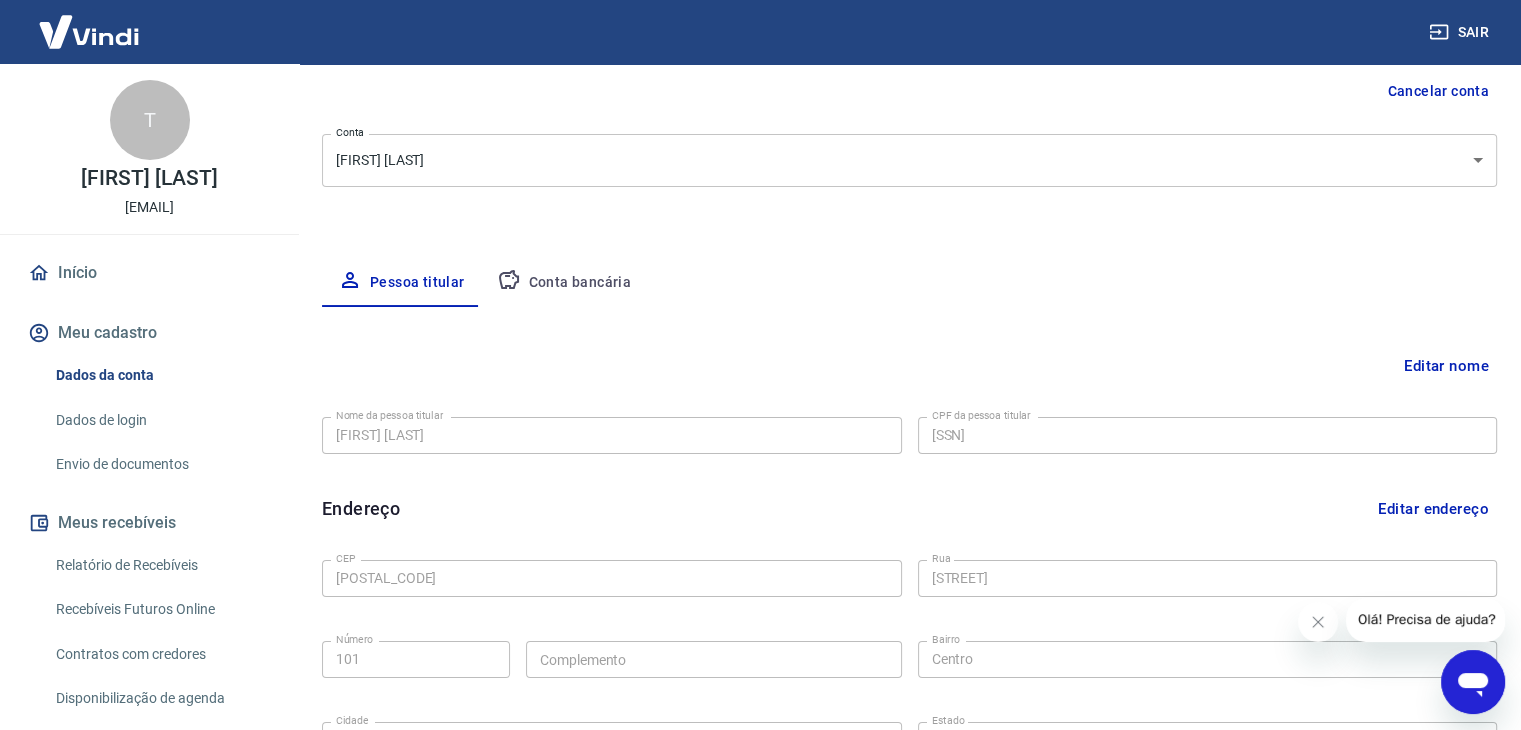 click on "Conta bancária" at bounding box center (564, 283) 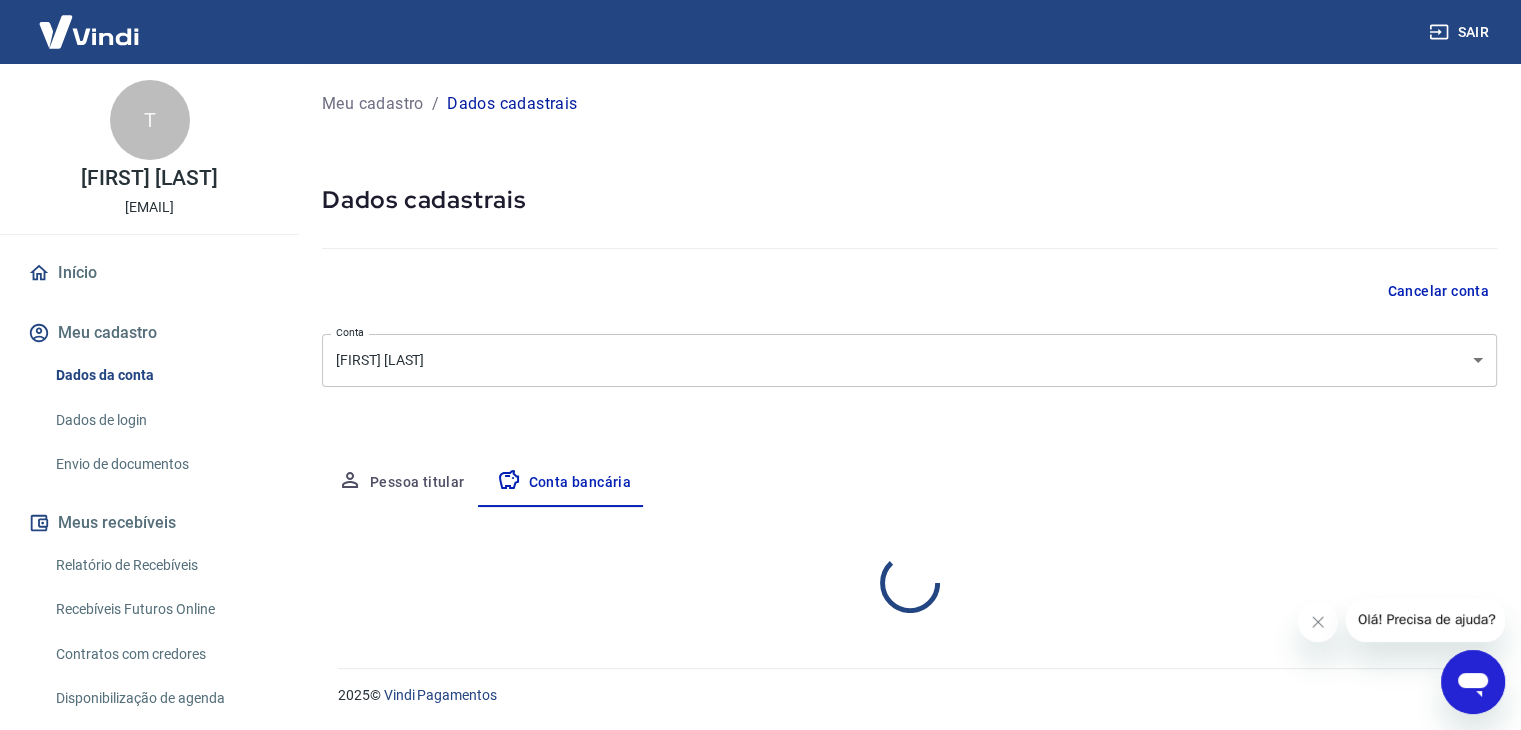 scroll, scrollTop: 0, scrollLeft: 0, axis: both 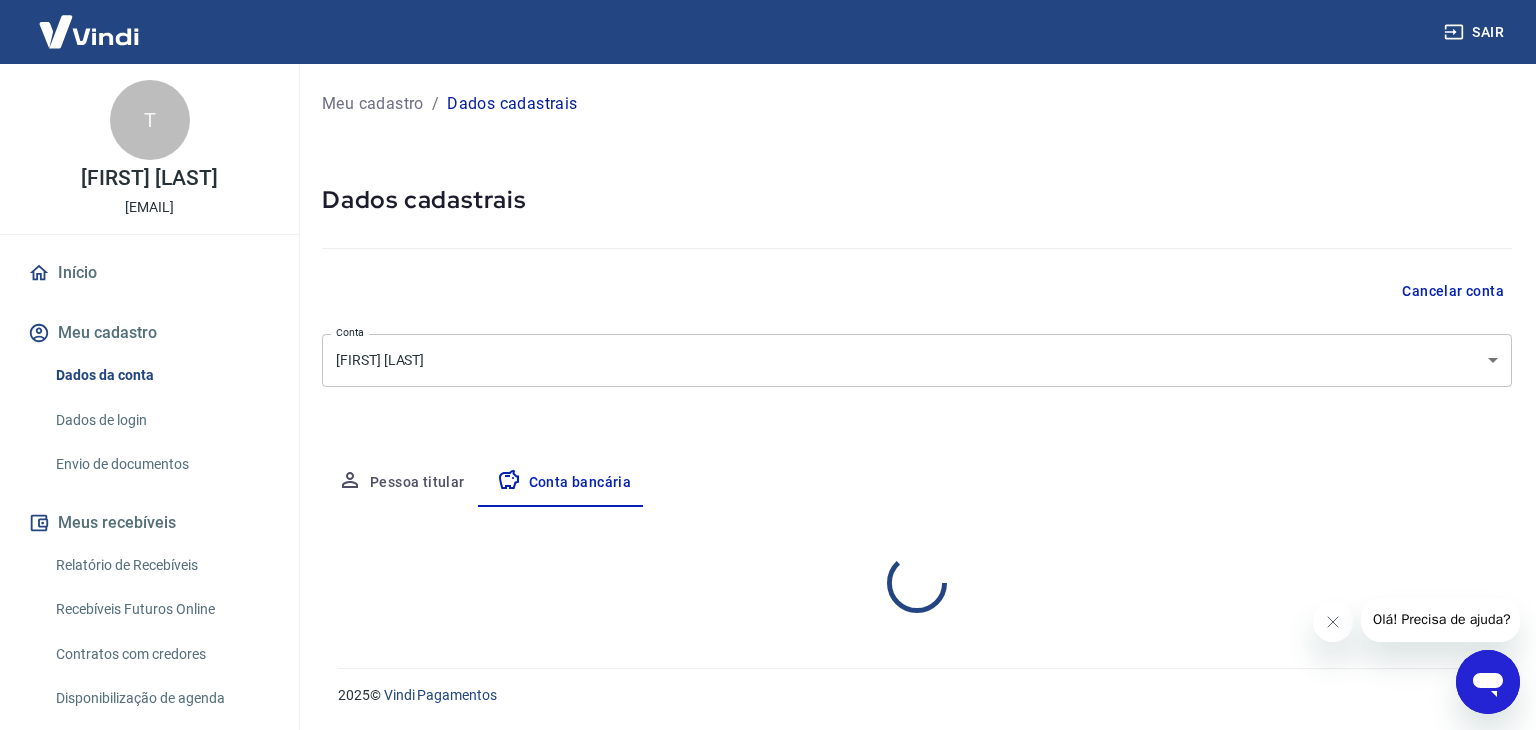 select on "1" 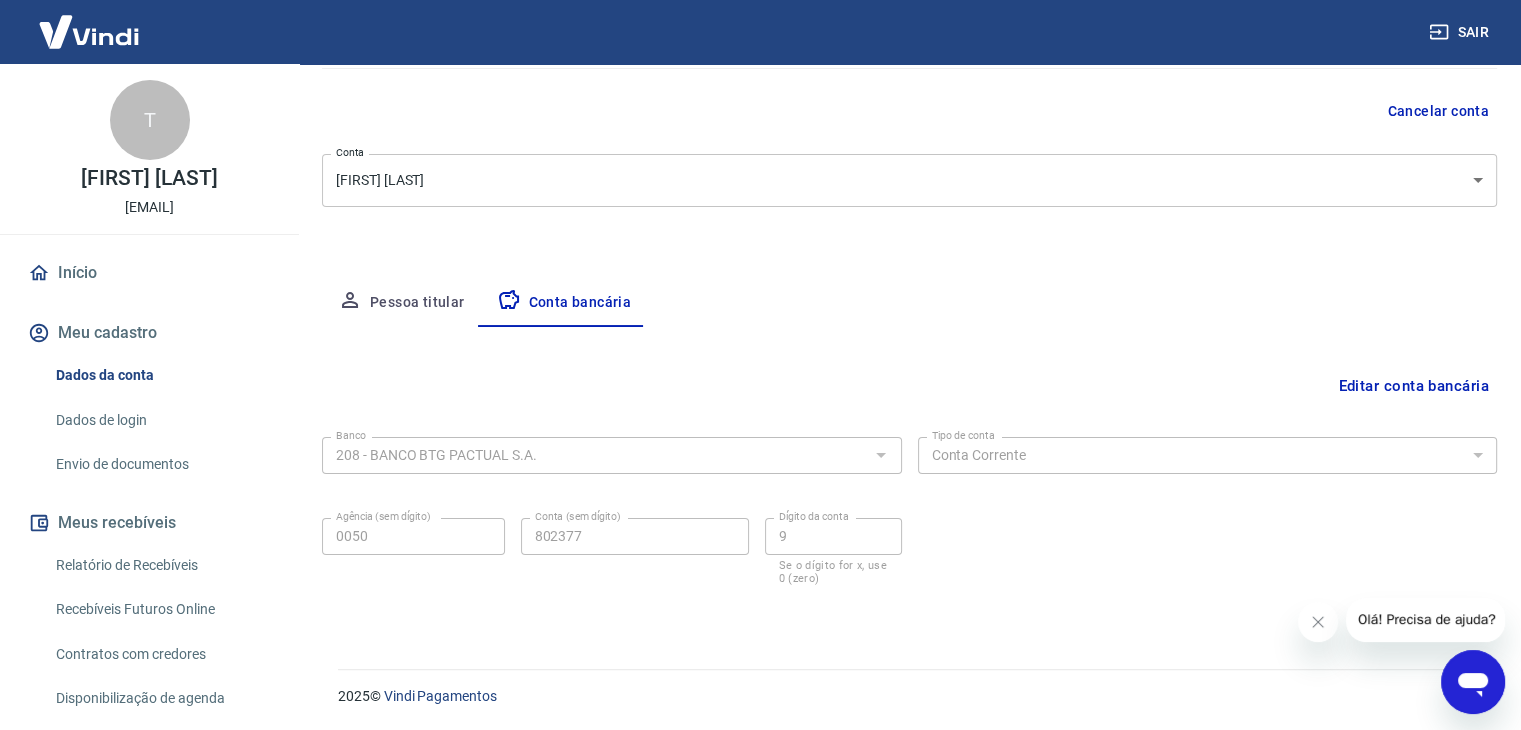 scroll, scrollTop: 0, scrollLeft: 0, axis: both 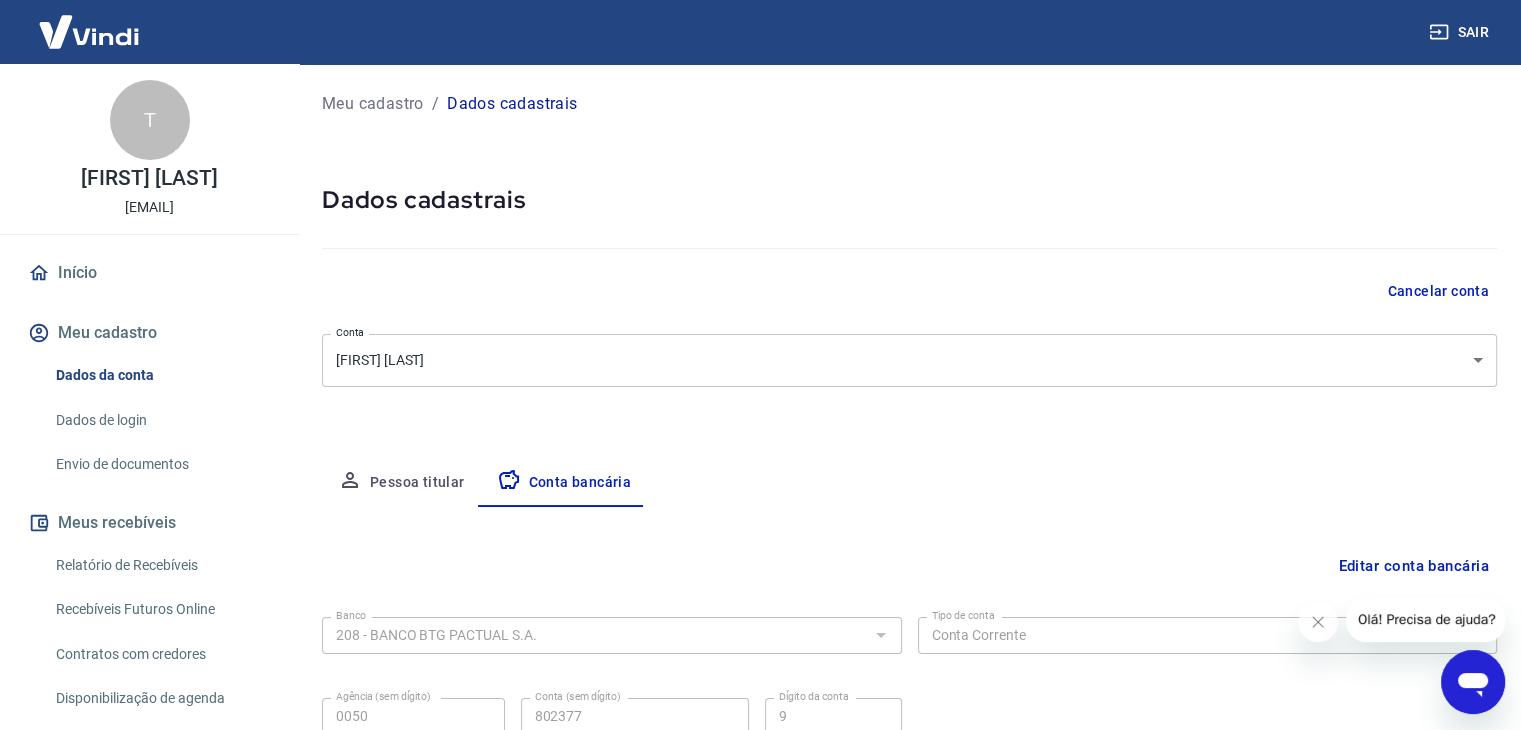 click on "Início" at bounding box center (149, 273) 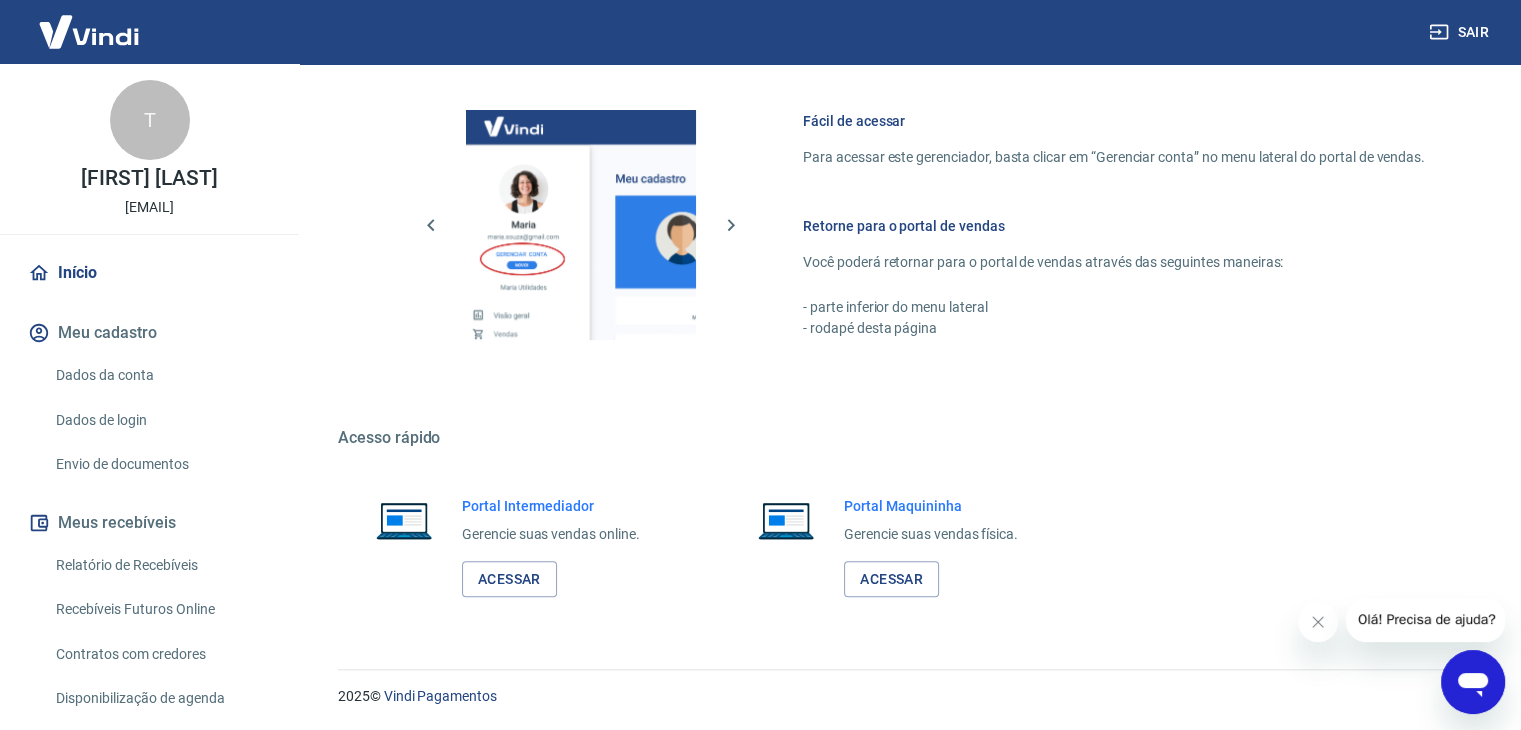 scroll, scrollTop: 1056, scrollLeft: 0, axis: vertical 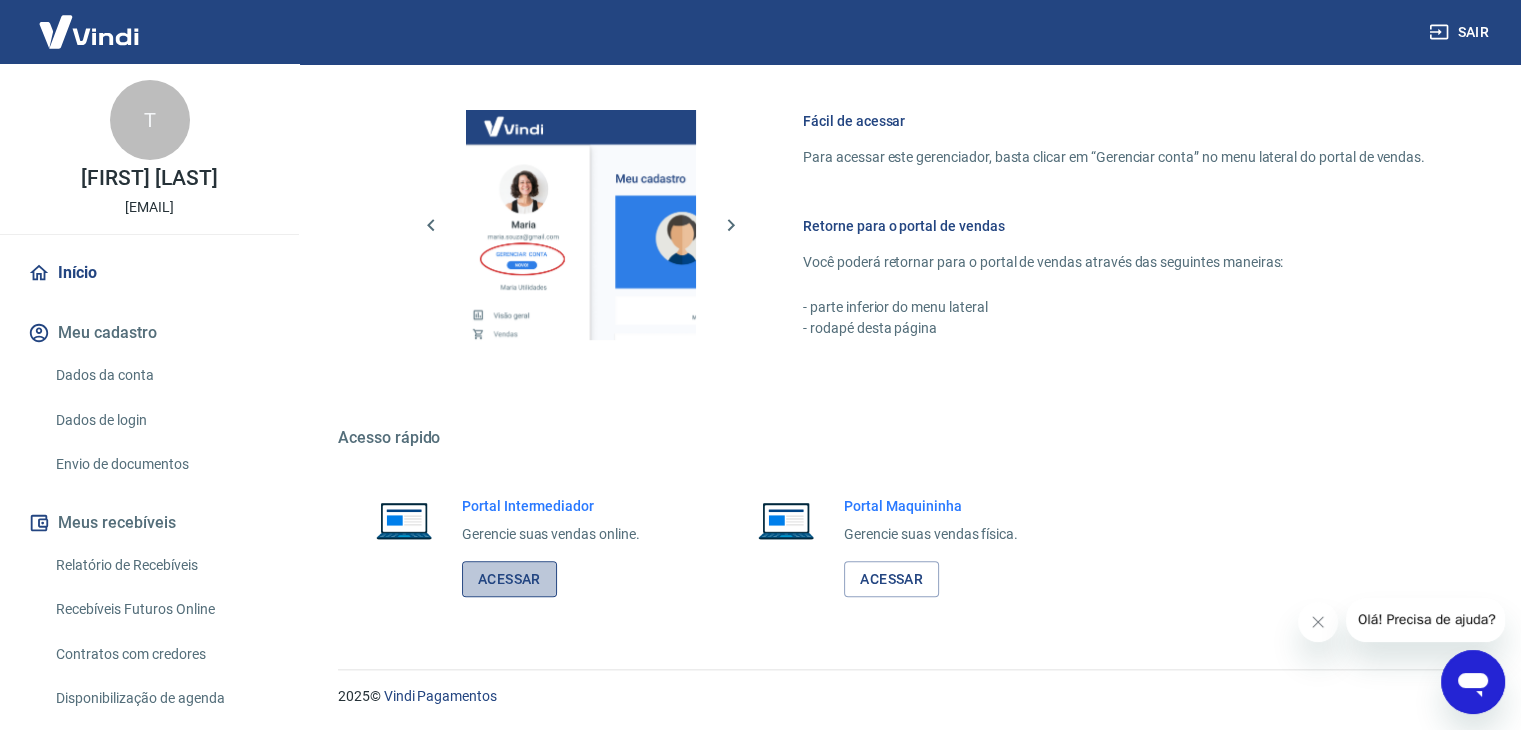 click on "Acessar" at bounding box center [509, 579] 